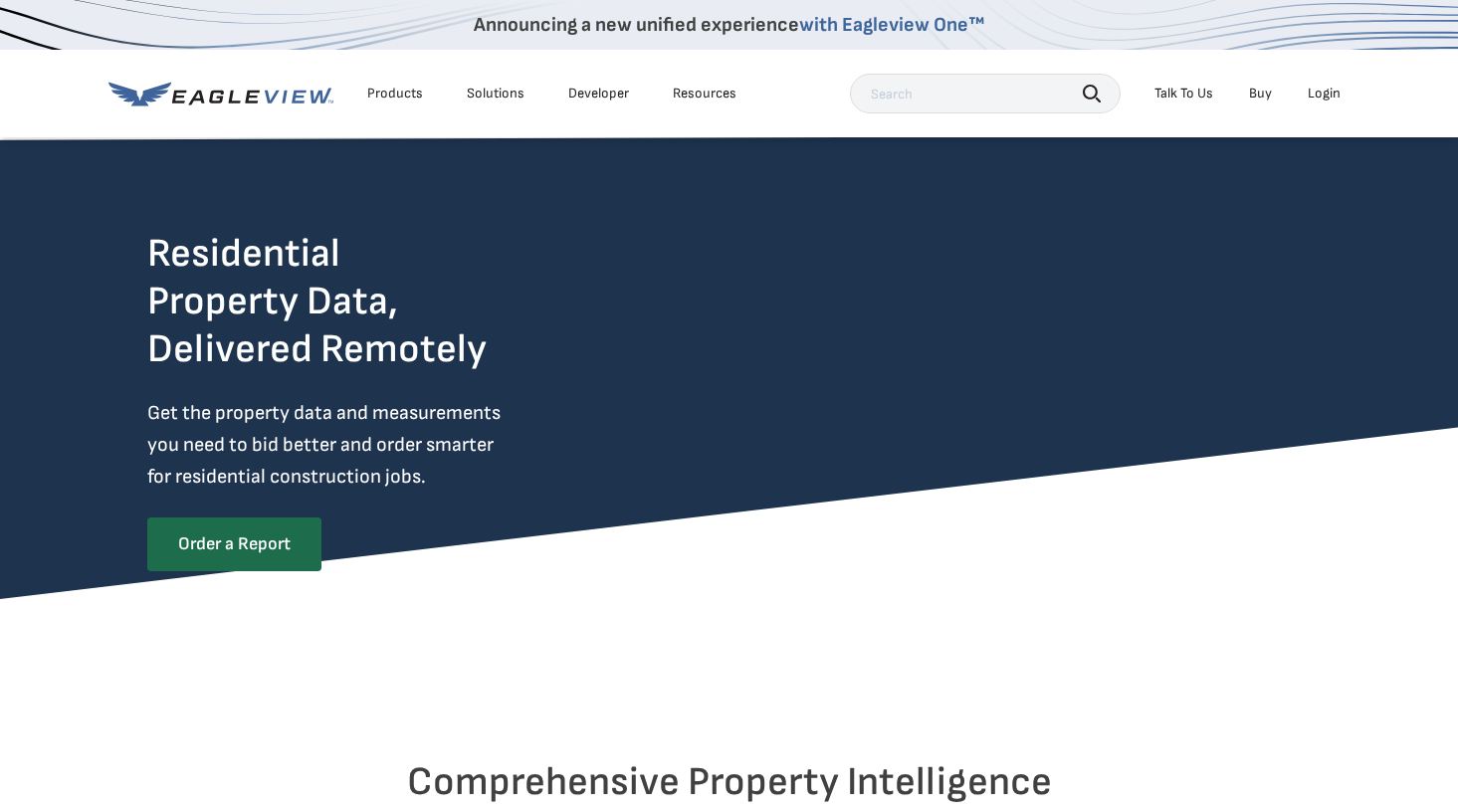 scroll, scrollTop: 0, scrollLeft: 0, axis: both 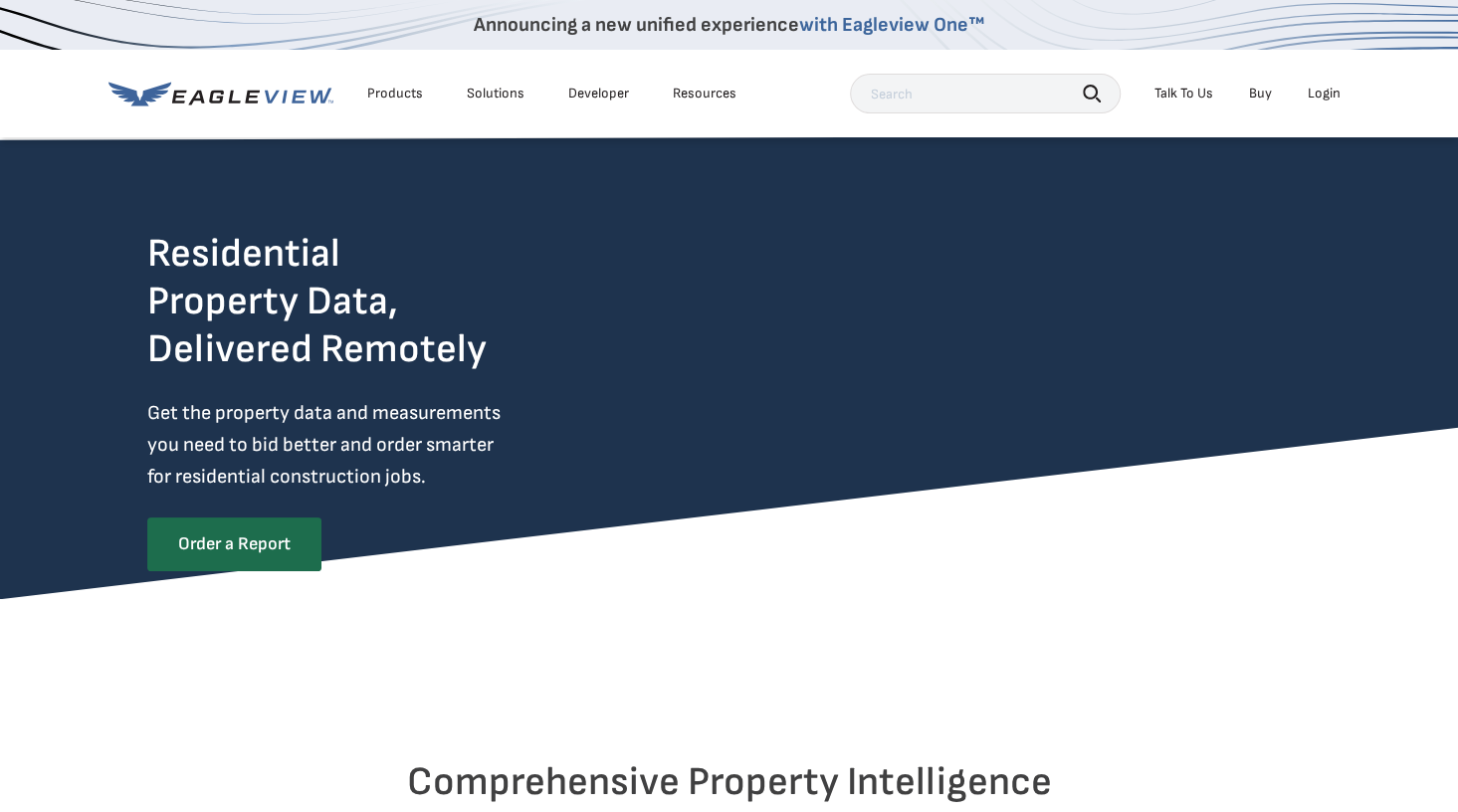 click on "Buy" at bounding box center [1260, 94] 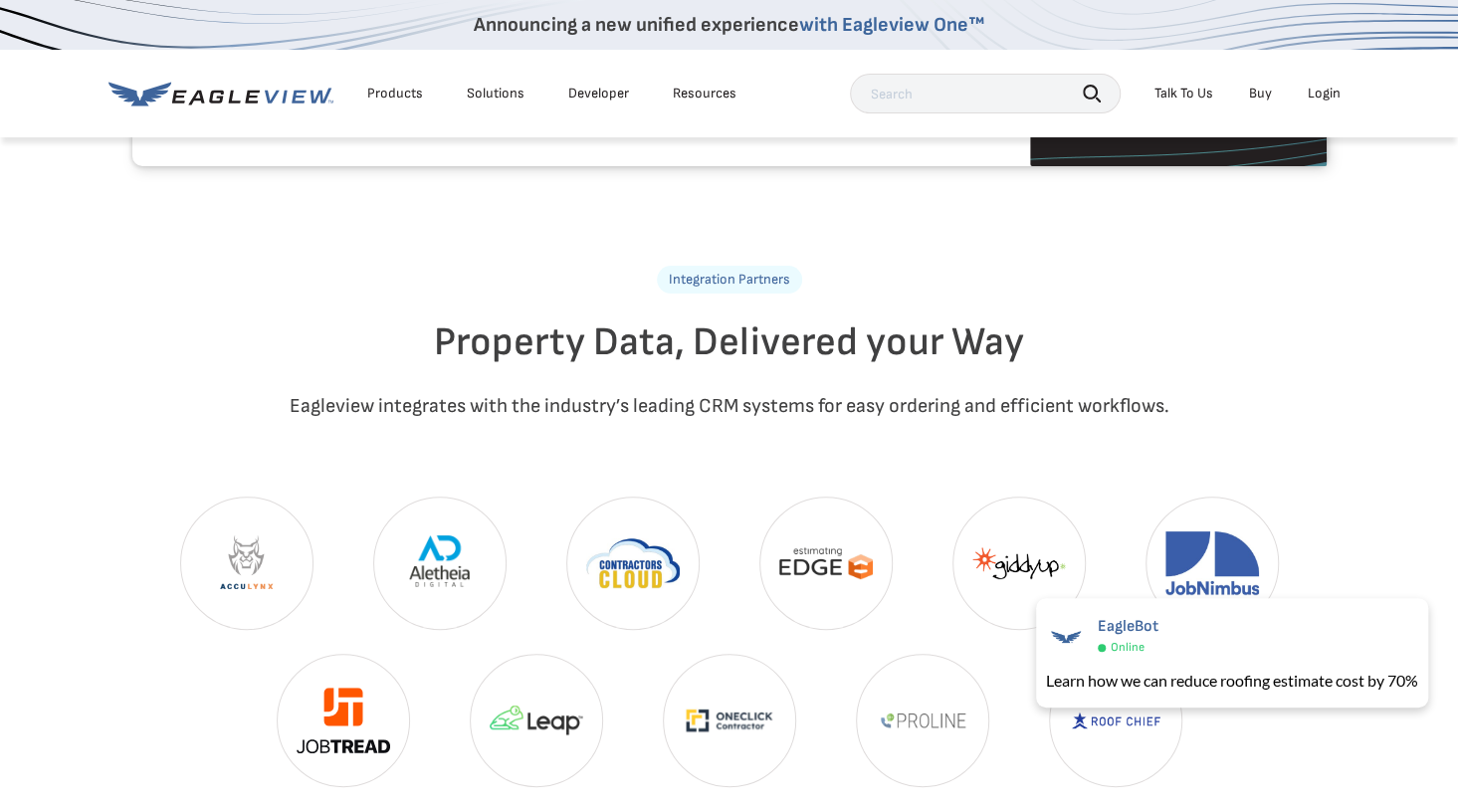scroll, scrollTop: 4631, scrollLeft: 8, axis: both 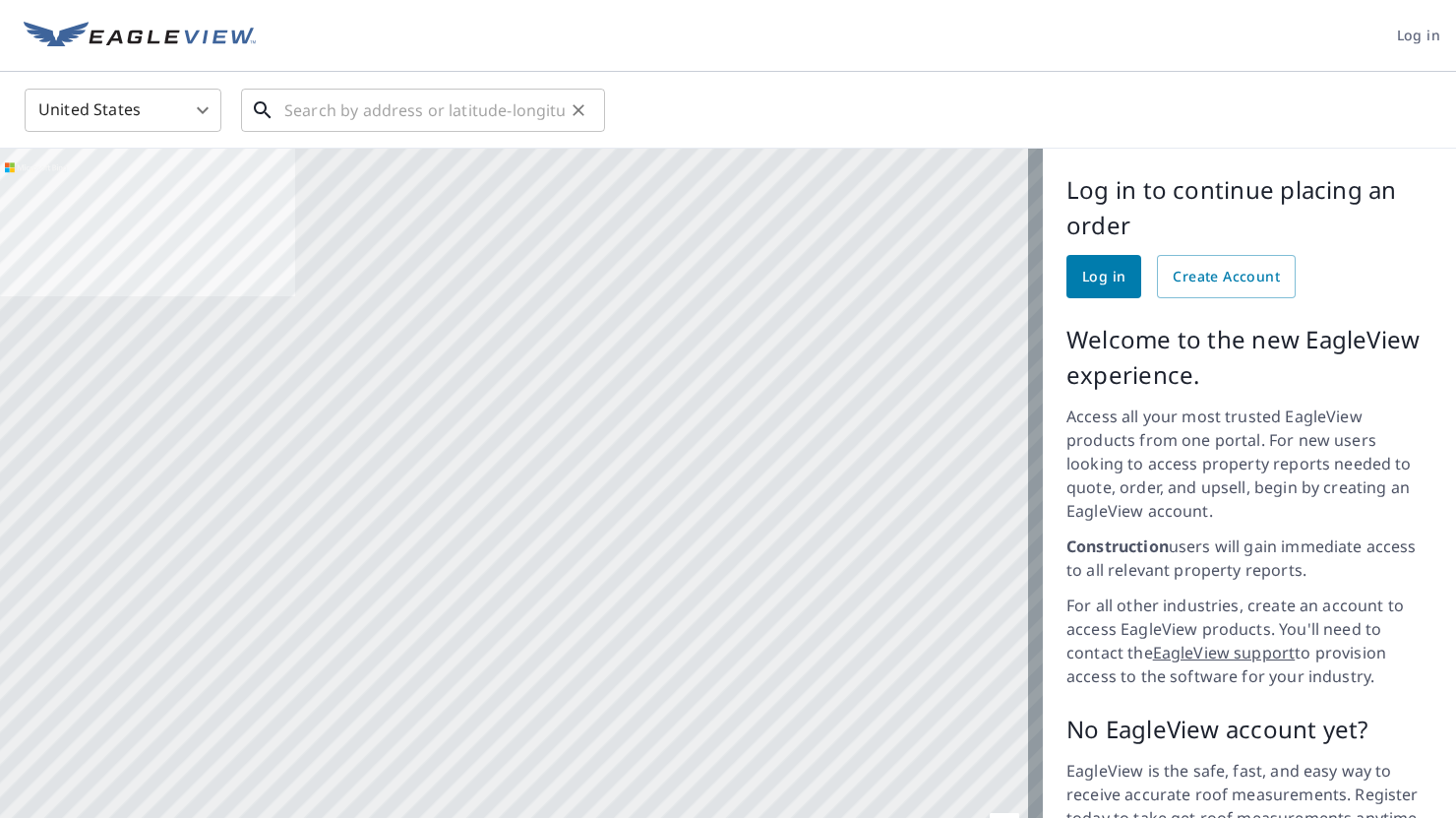 click at bounding box center (424, 110) 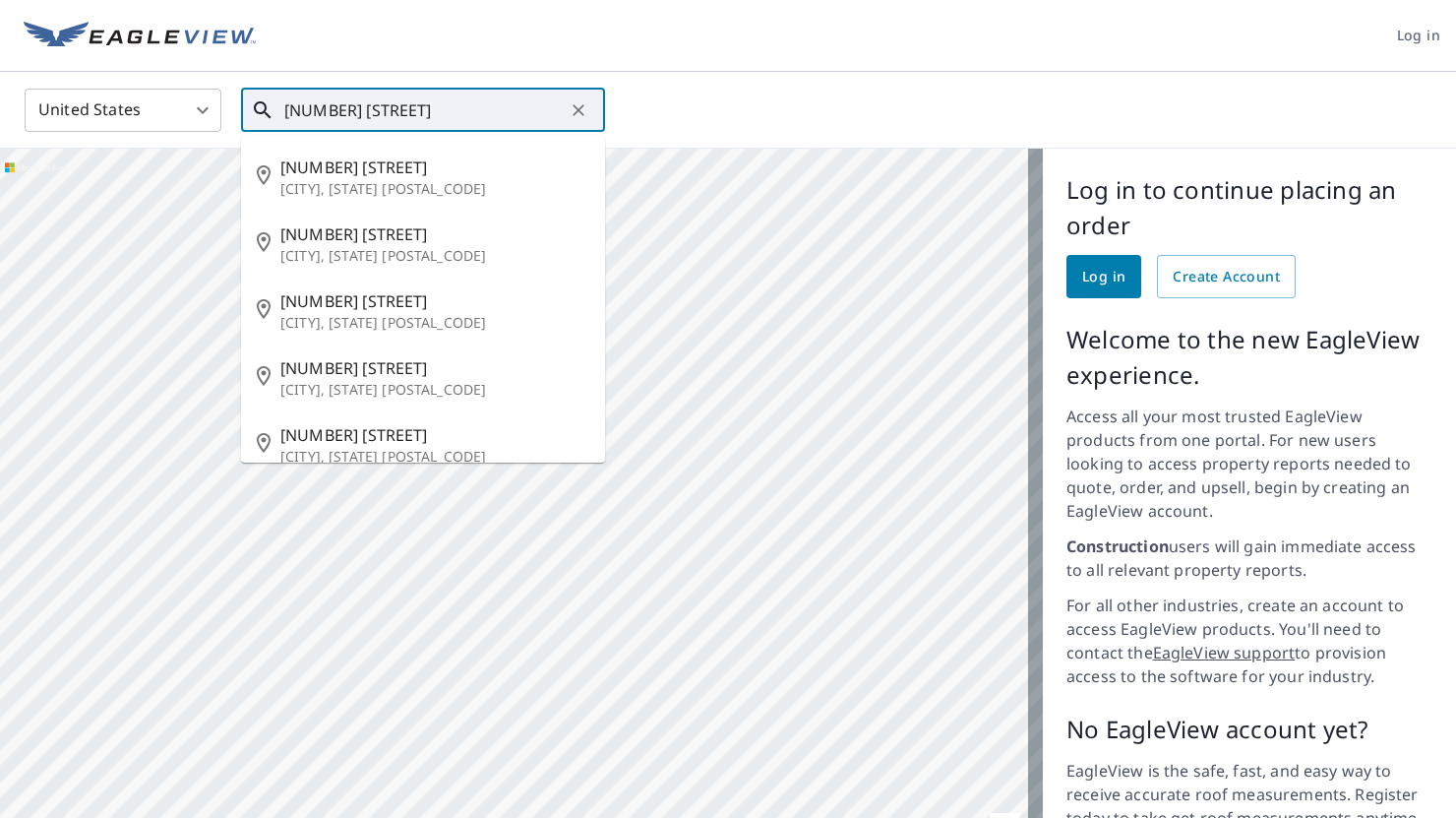 type on "1419 Fall Wood Dr" 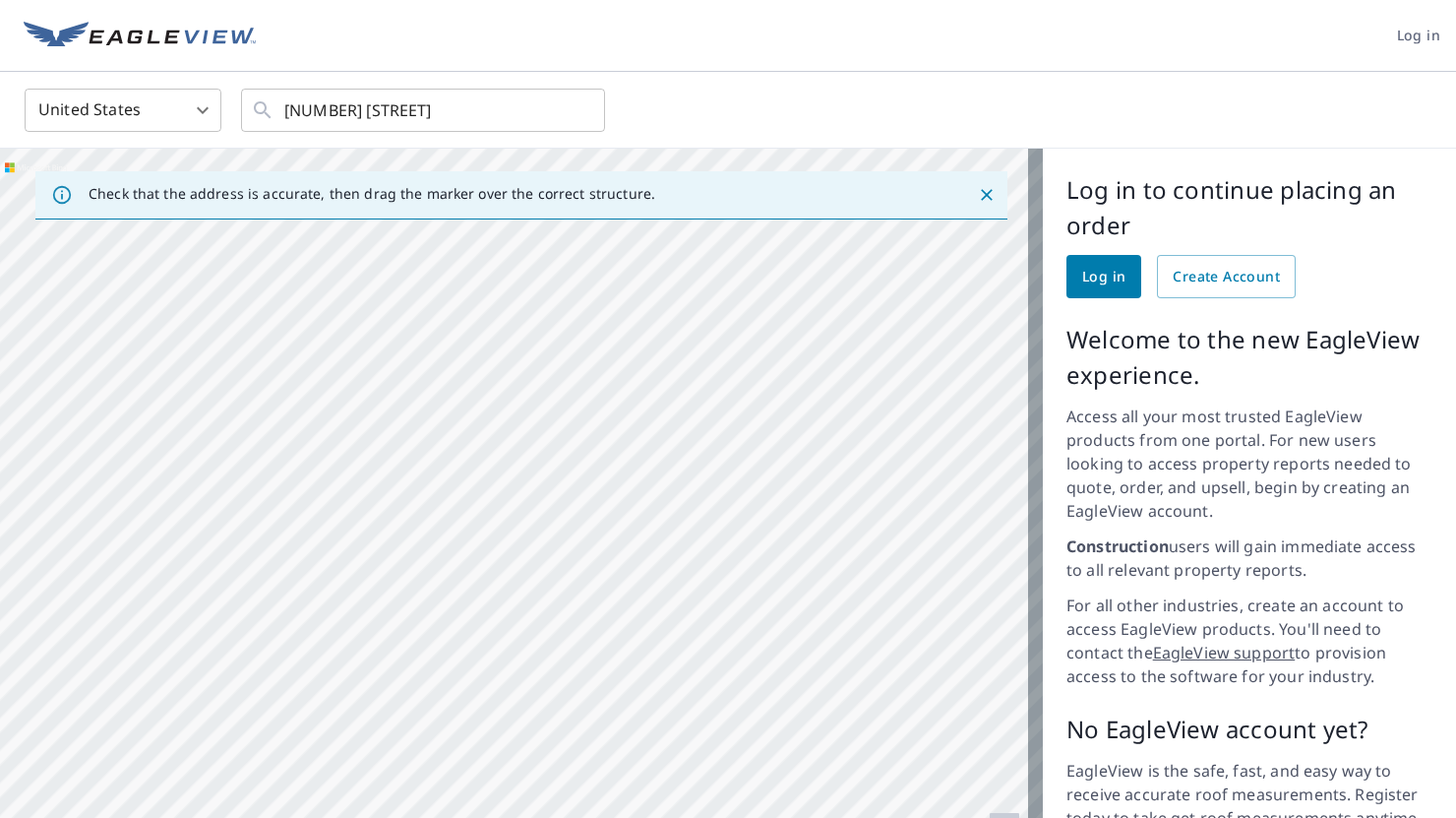 scroll, scrollTop: 119, scrollLeft: 0, axis: vertical 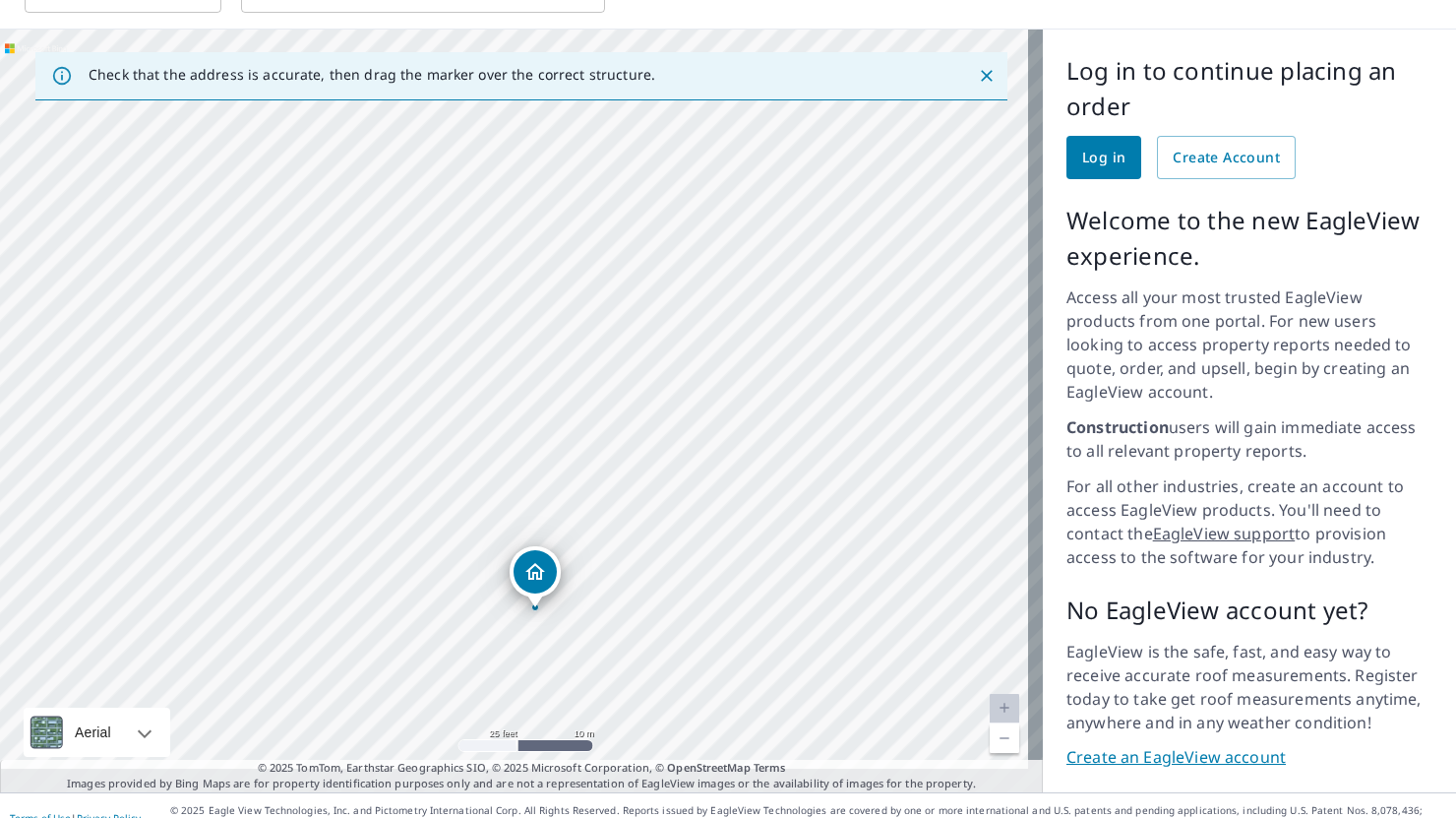 drag, startPoint x: 911, startPoint y: 571, endPoint x: 900, endPoint y: 233, distance: 338.17895 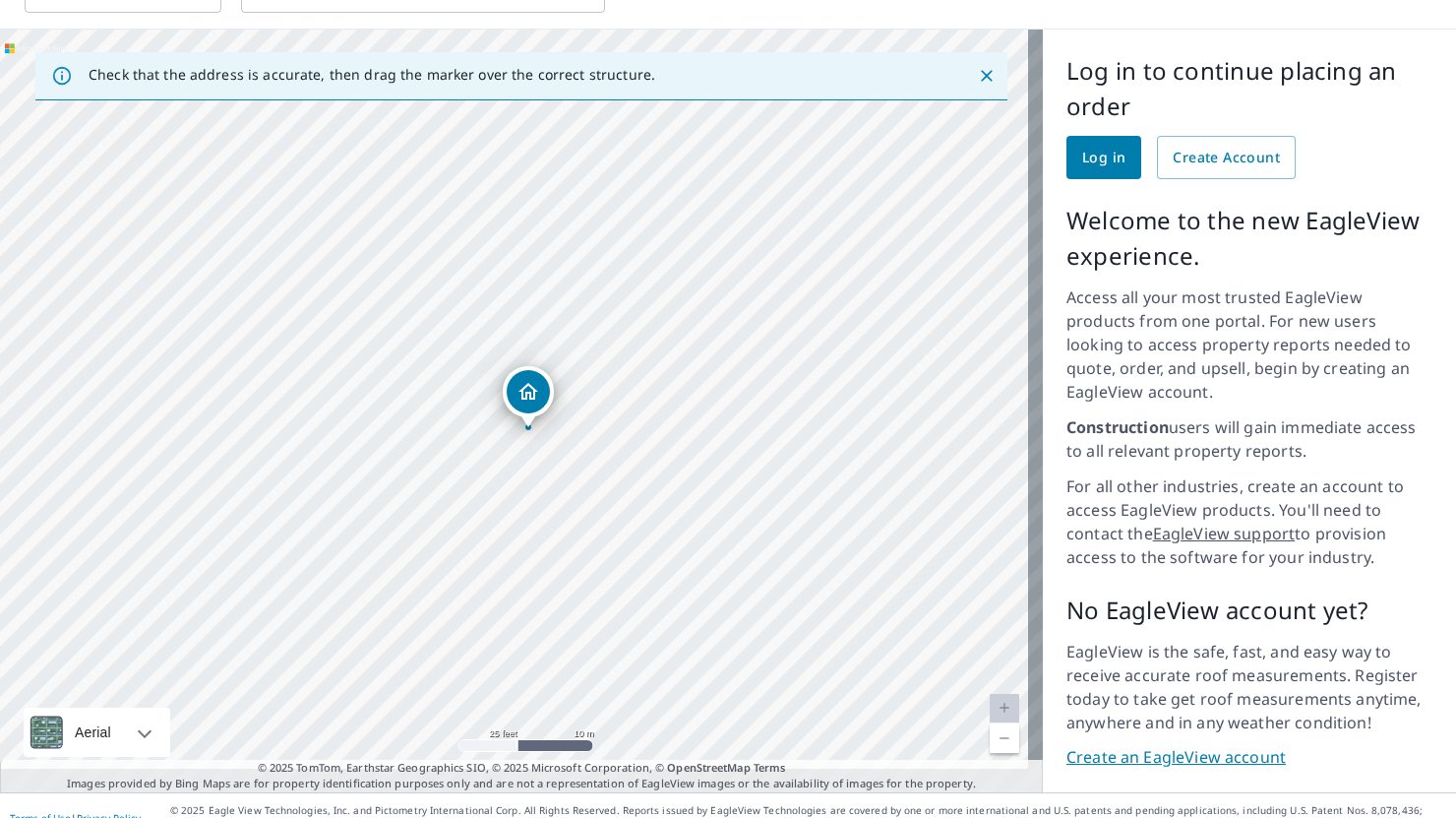 drag, startPoint x: 675, startPoint y: 366, endPoint x: 669, endPoint y: 187, distance: 179.10053 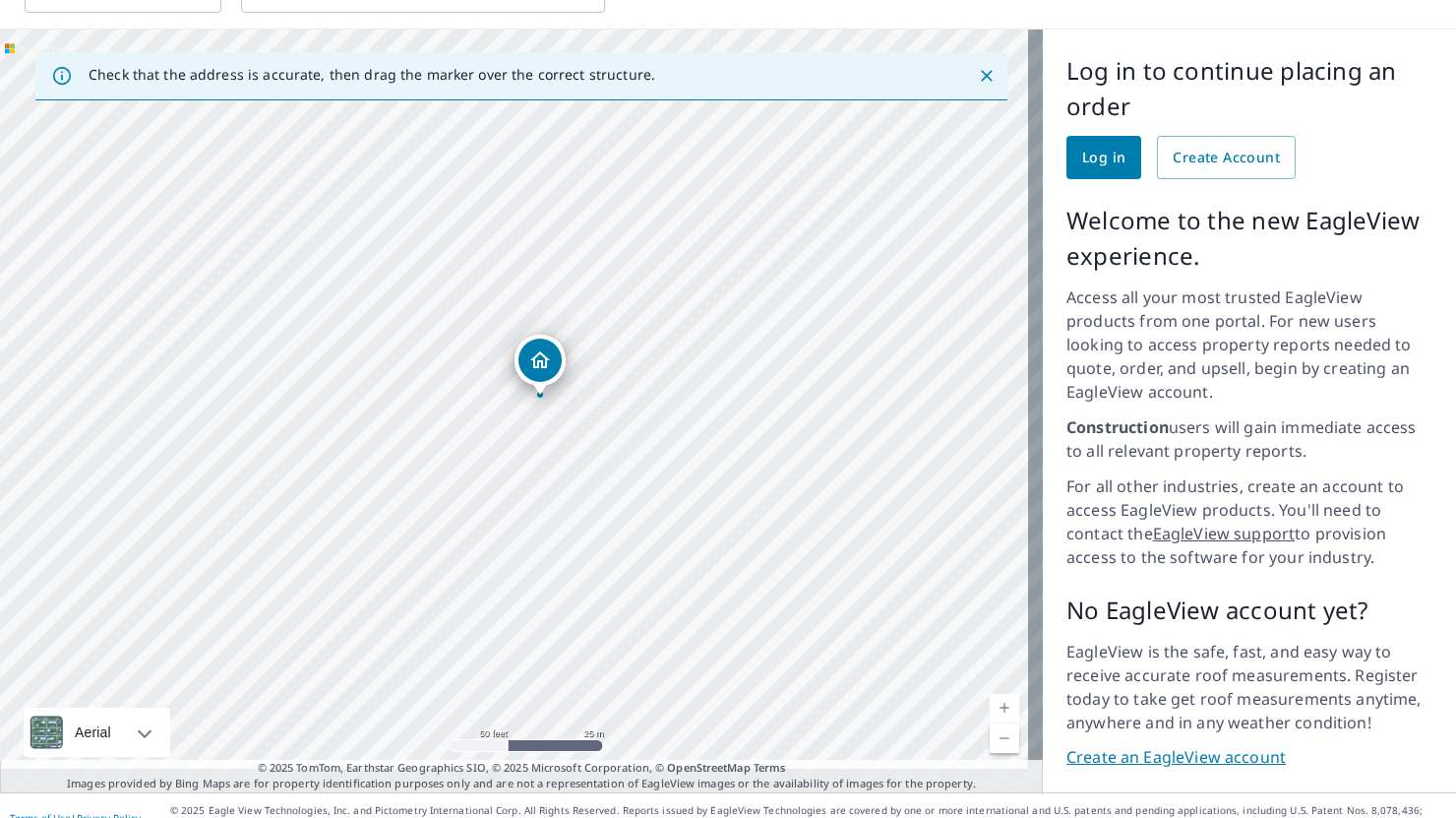 click at bounding box center [1004, 709] 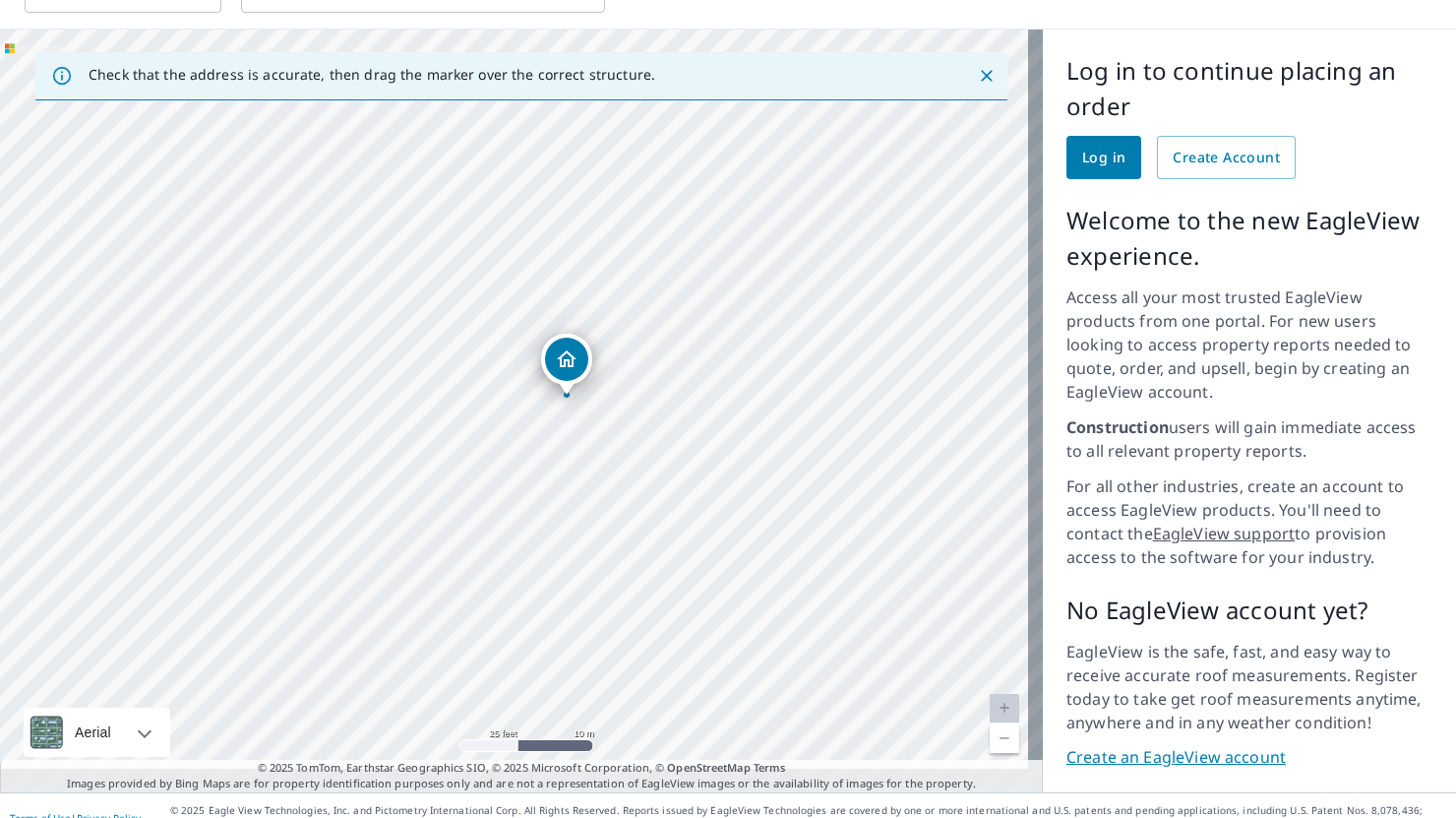 click at bounding box center (1004, 709) 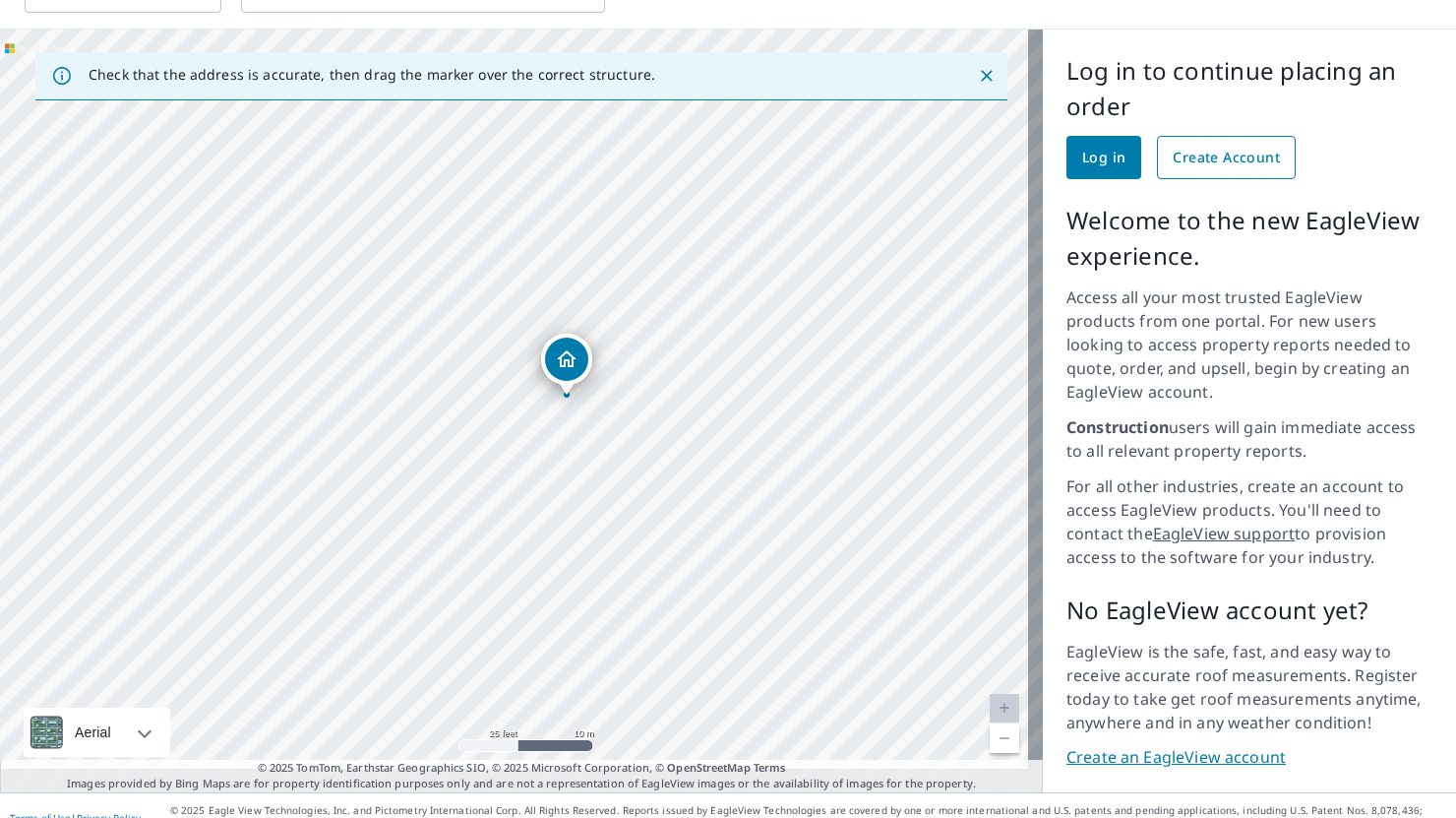 click on "Create Account" at bounding box center [1226, 157] 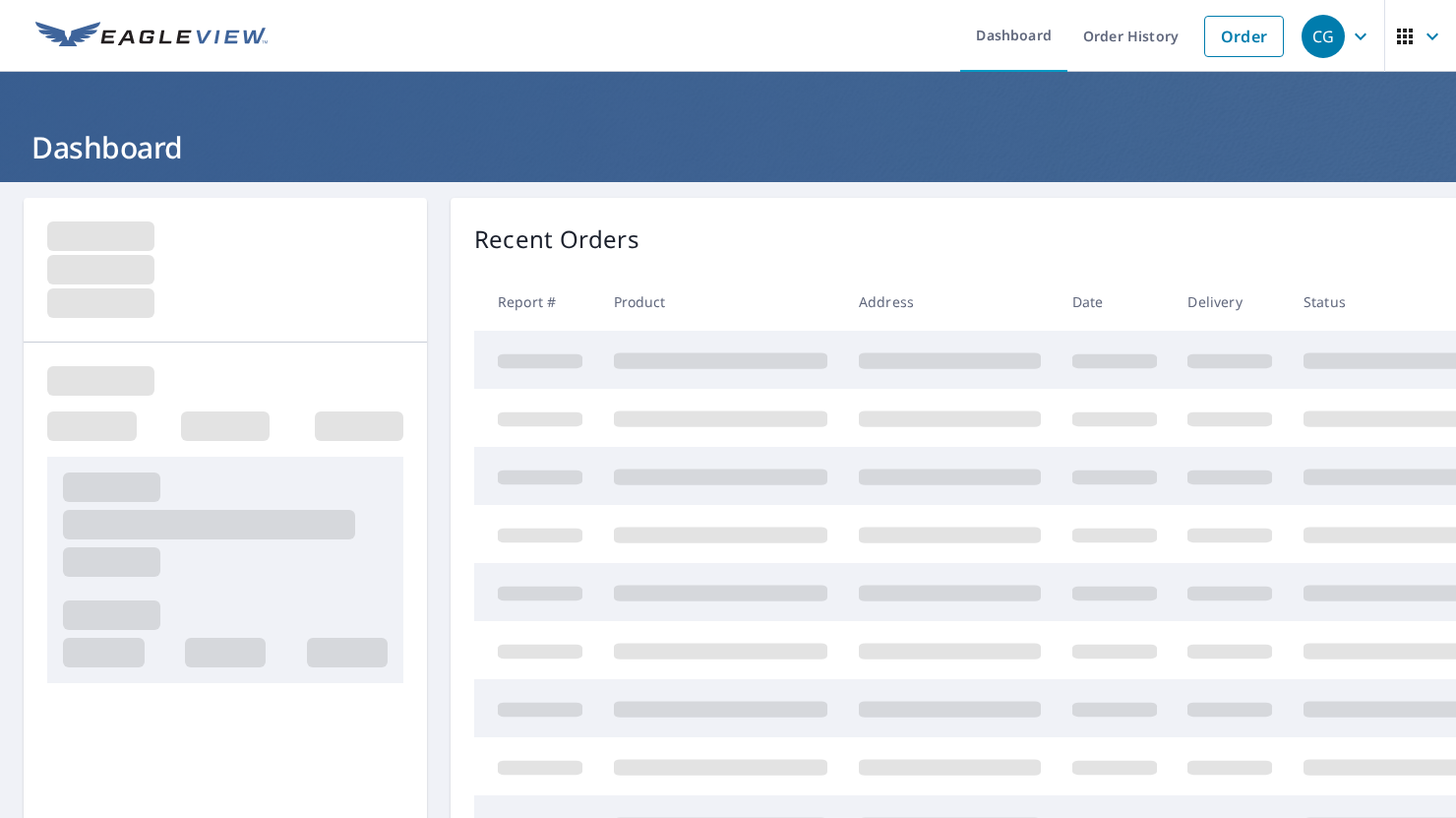 scroll, scrollTop: 0, scrollLeft: 0, axis: both 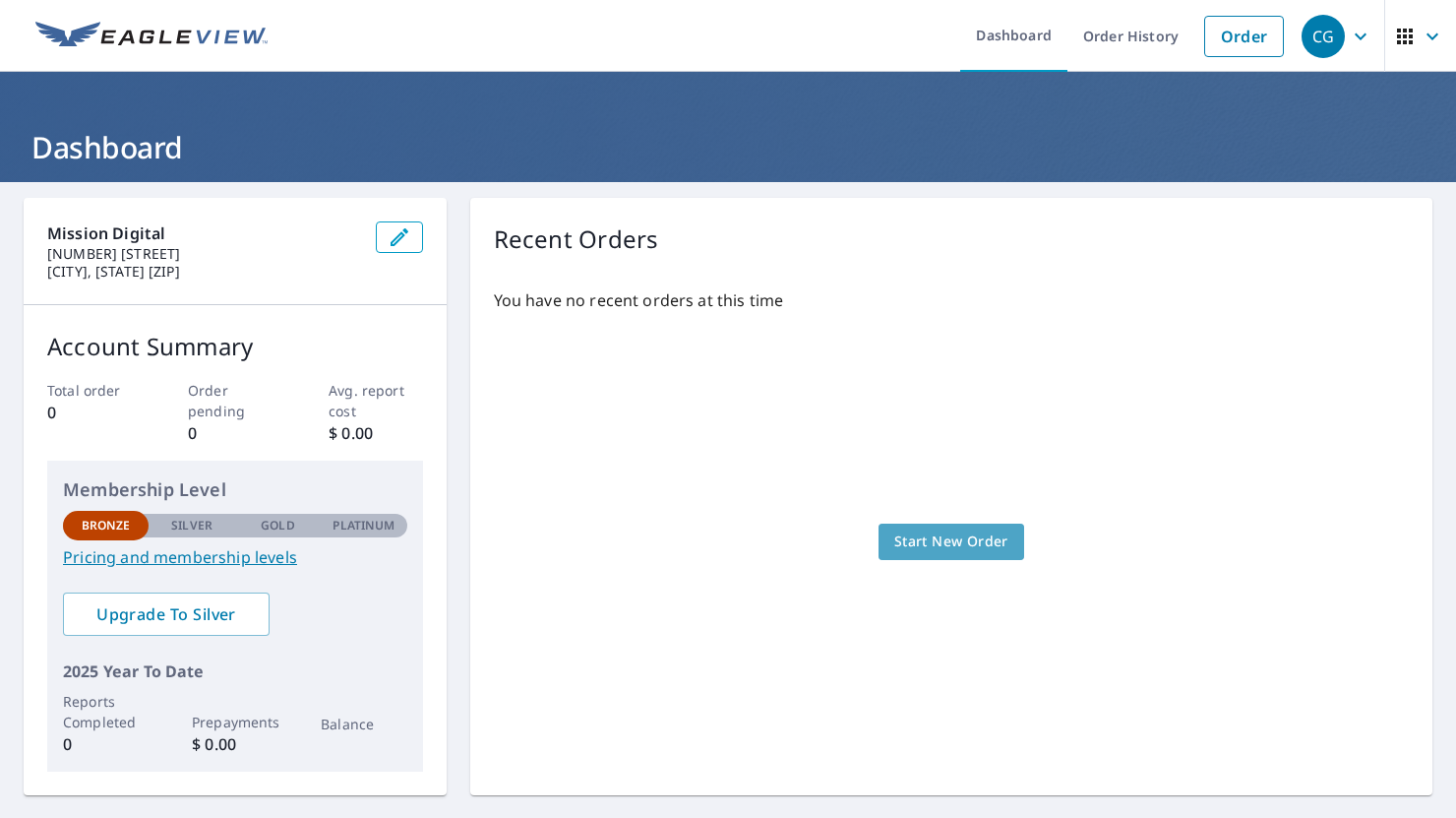 click on "Start New Order" at bounding box center [951, 541] 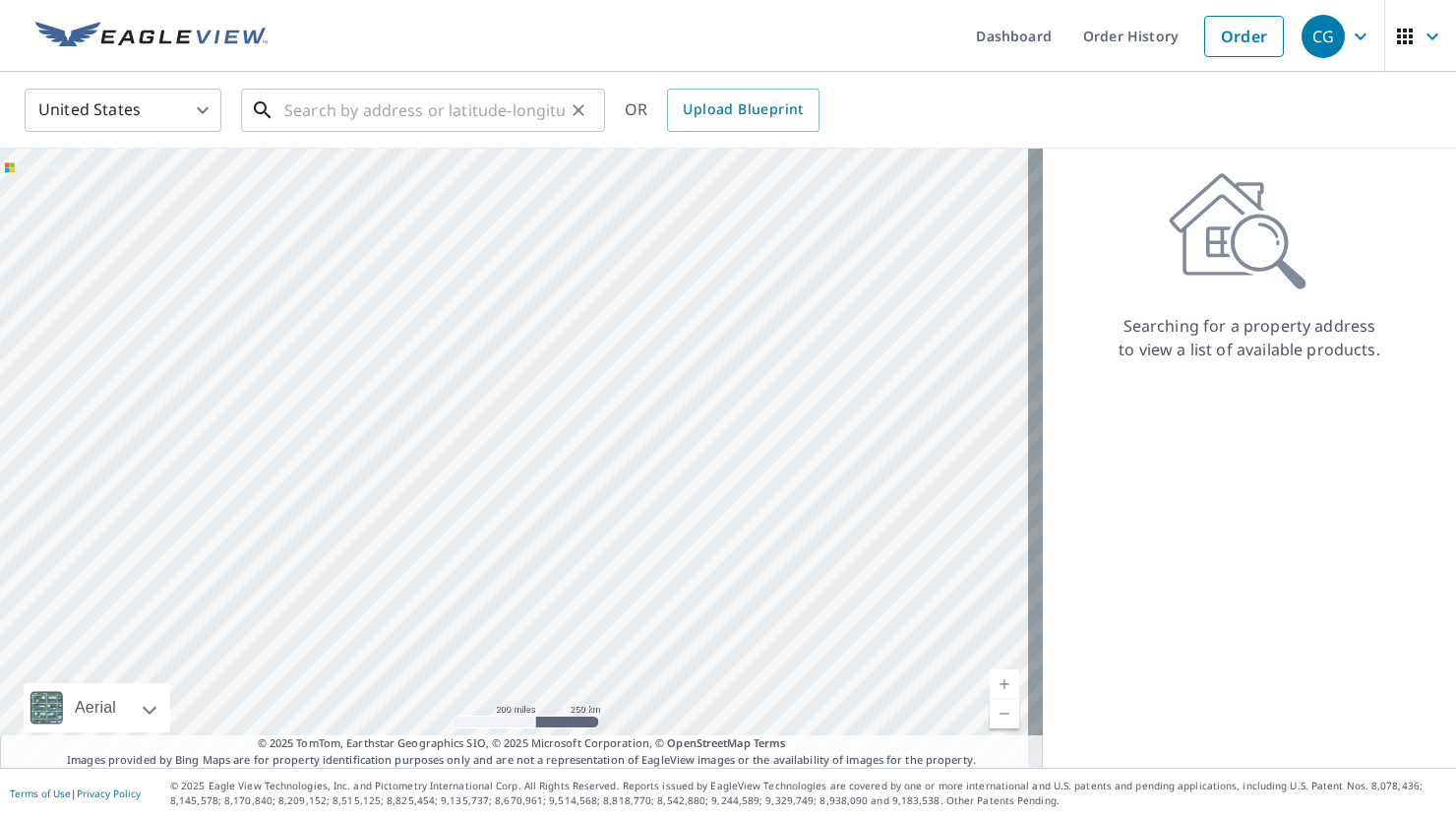 click at bounding box center [424, 110] 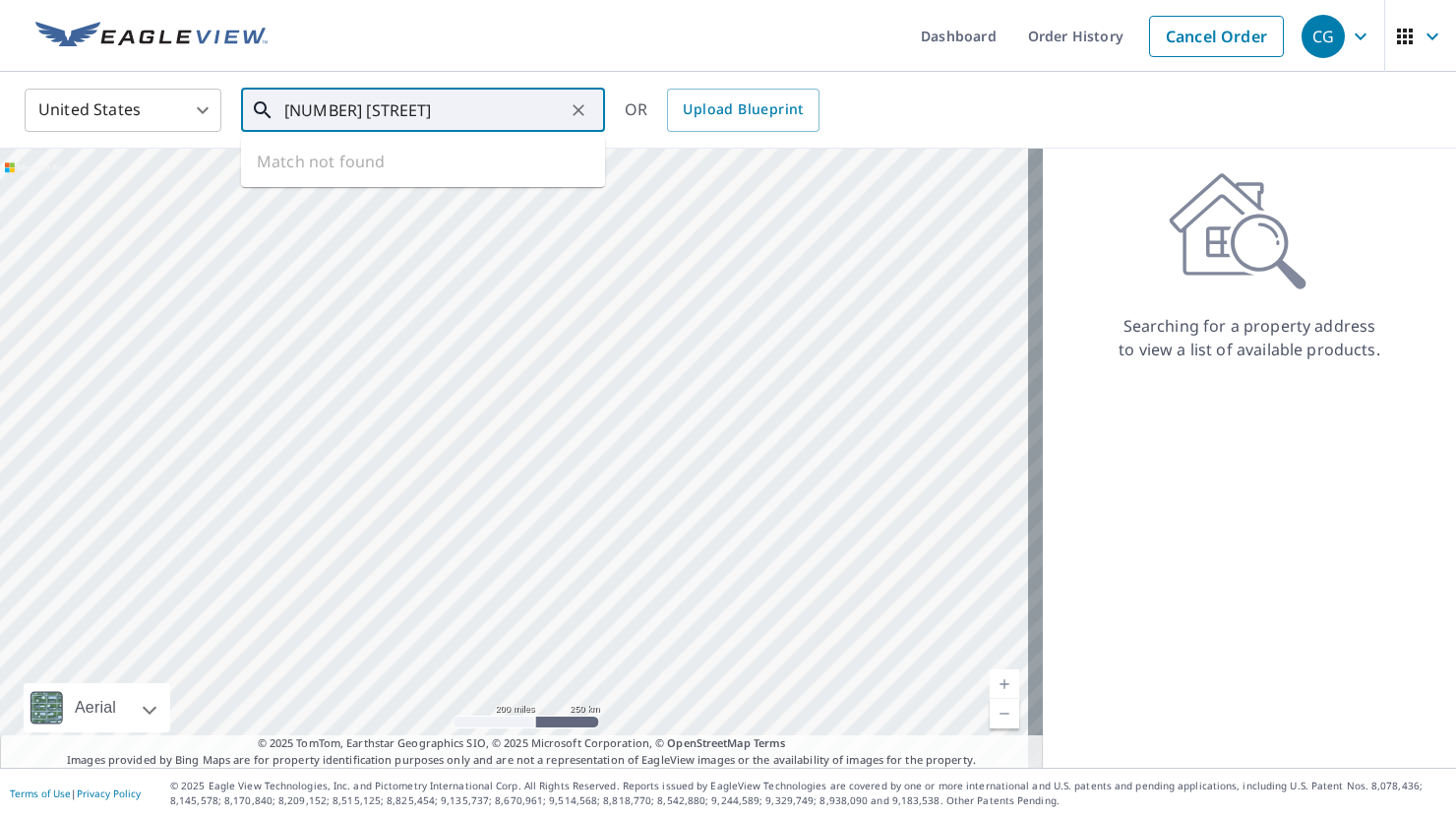 type on "[NUMBER] [STREET]" 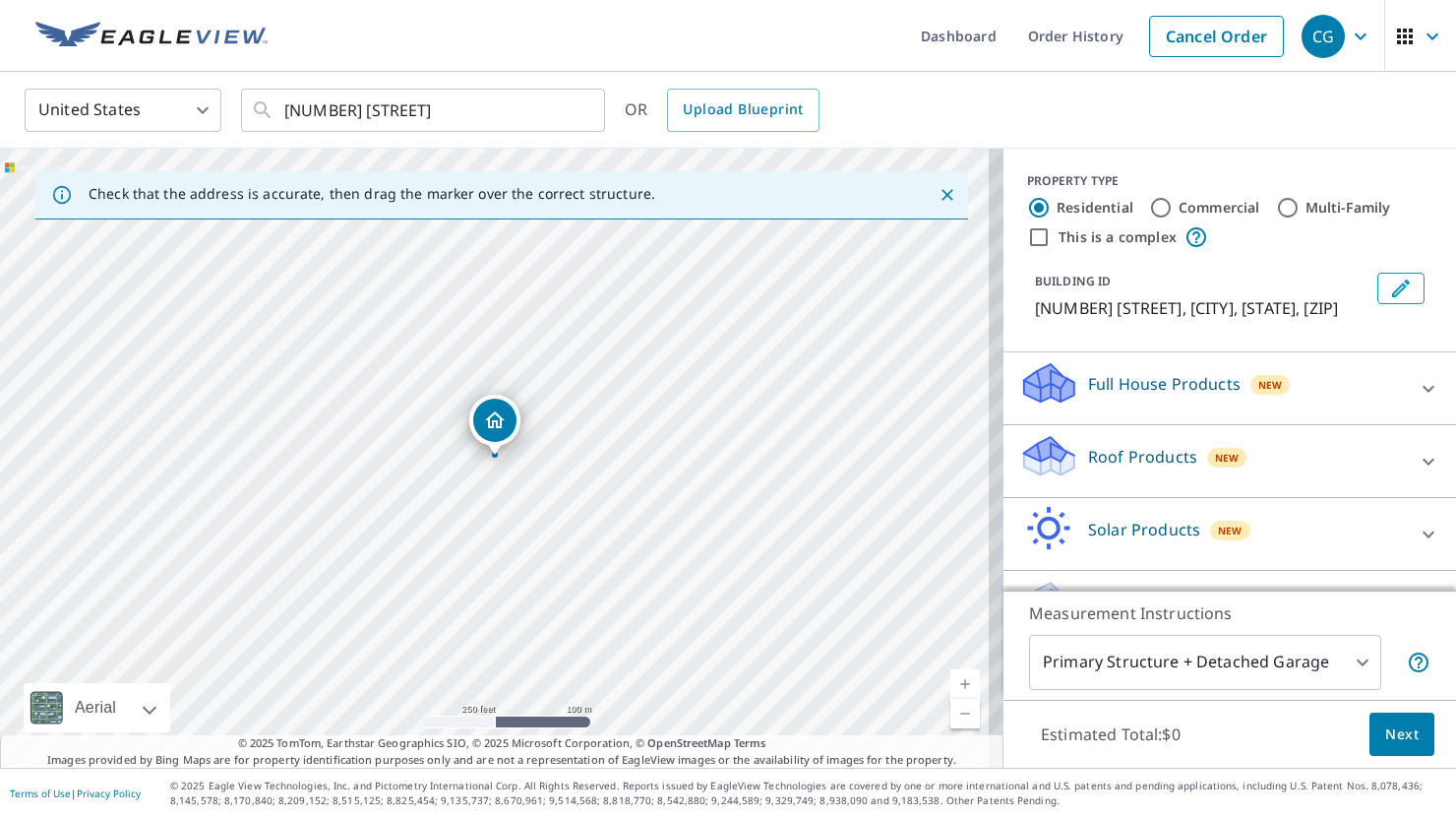 scroll, scrollTop: 50, scrollLeft: 0, axis: vertical 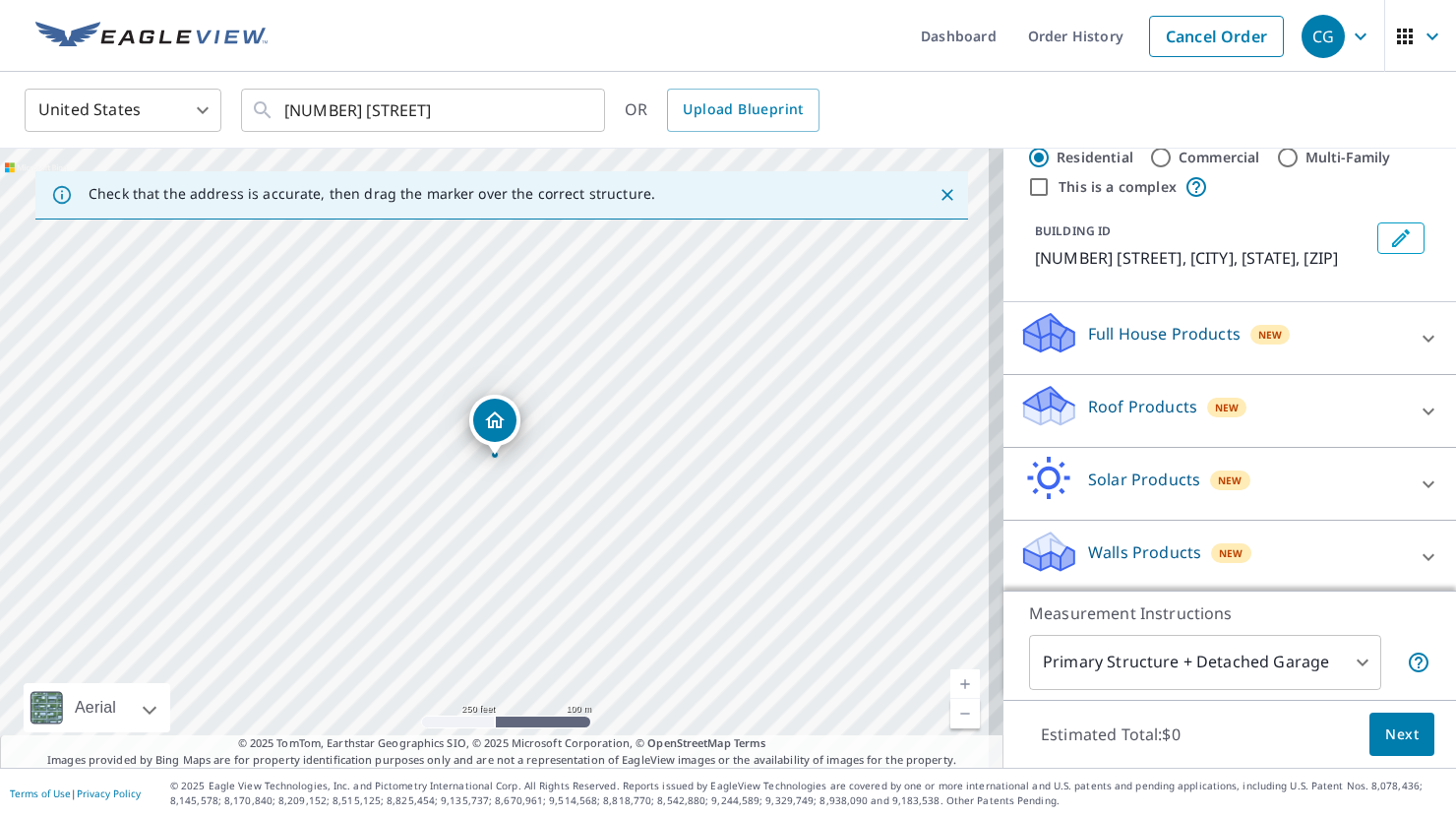 click 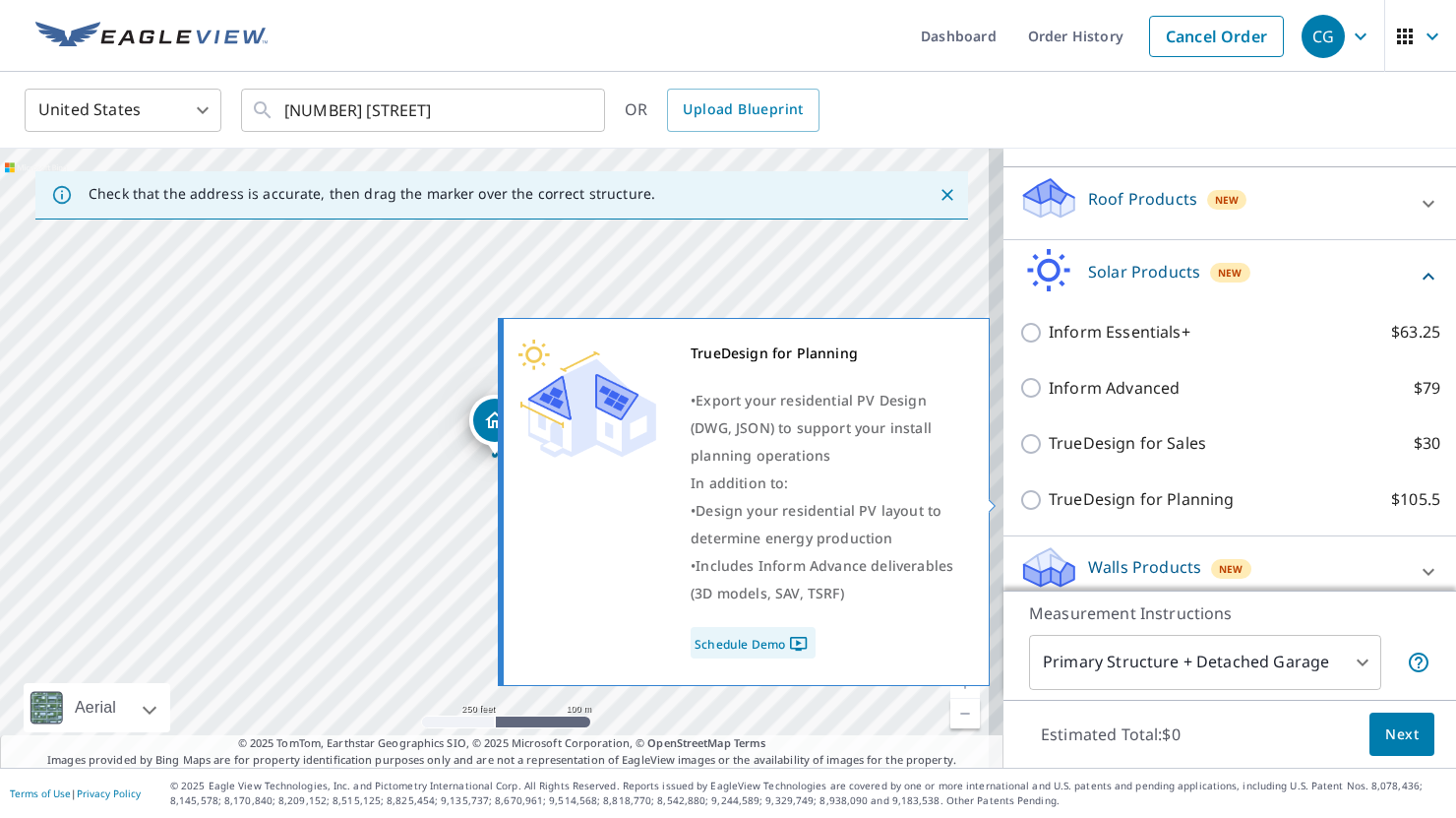 scroll, scrollTop: 275, scrollLeft: 0, axis: vertical 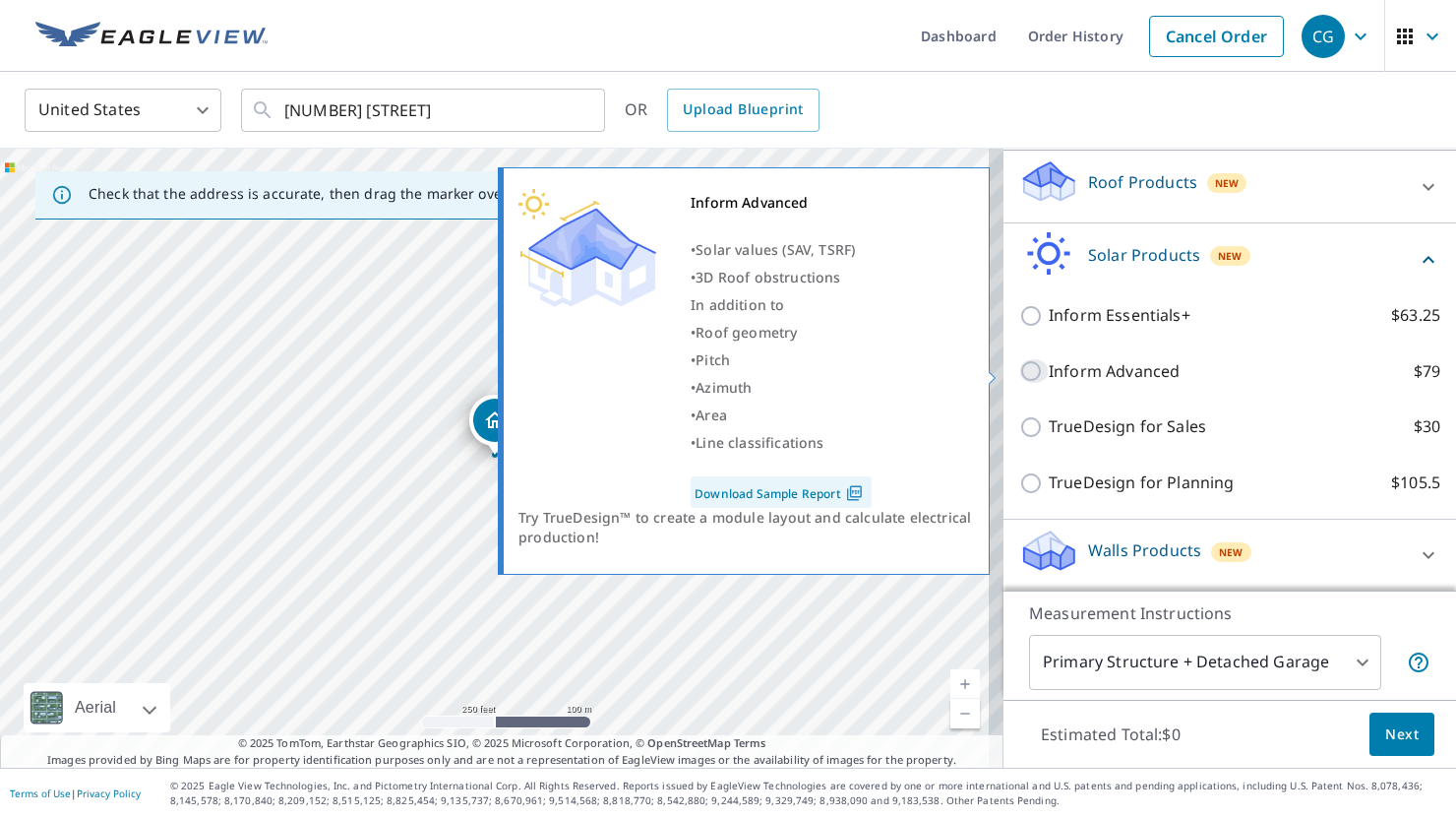 click on "Inform Advanced $79" at bounding box center (1034, 371) 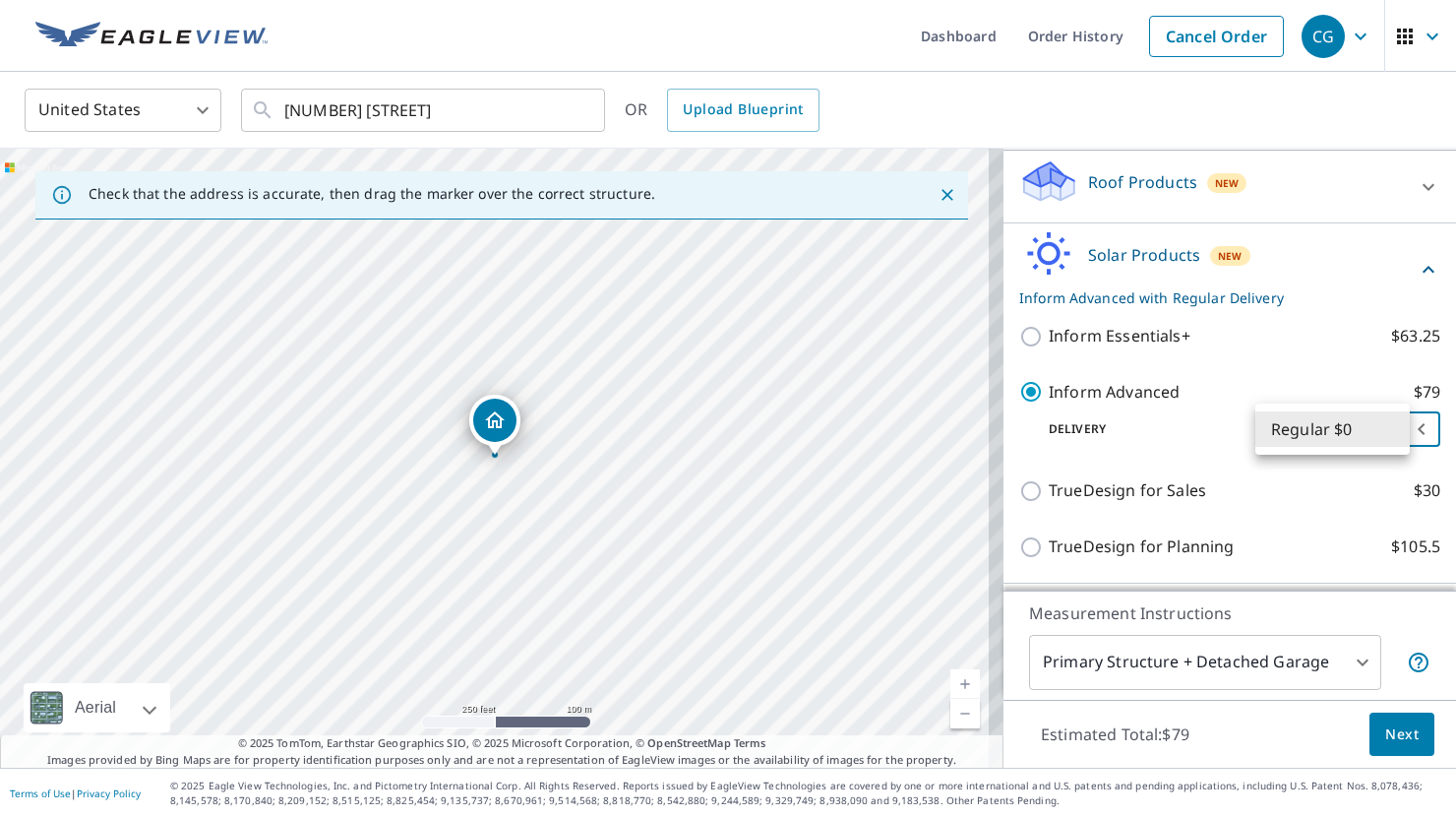 click on "CG CG
Dashboard Order History Cancel Order CG United States US ​ 1419 Fall Wood Dr ​ OR Upload Blueprint Check that the address is accurate, then drag the marker over the correct structure. 1419 Fall Wood Dr Sugar Land, TX 77479 Aerial Road A standard road map Aerial A detailed look from above Labels Labels 250 feet 100 m © 2025 TomTom, © Vexcel Imaging, © 2025 Microsoft Corporation,  © OpenStreetMap Terms © 2025 TomTom, Earthstar Geographics SIO, © 2025 Microsoft Corporation, ©   OpenStreetMap   Terms Images provided by Bing Maps are for property identification purposes only and are not a representation of EagleView images or the availability of images for the property. PROPERTY TYPE Residential Commercial Multi-Family This is a complex BUILDING ID 1419 Fall Wood Dr, Sugar Land, TX, 77479 Full House Products New Full House™ $105 Roof Products New Premium $32.75 - $87 QuickSquares™ $18 Gutter $13.75 Bid Perfect™ $18 Solar Products New Inform Advanced with Regular Delivery $63.25 $79 8 1" at bounding box center (728, 409) 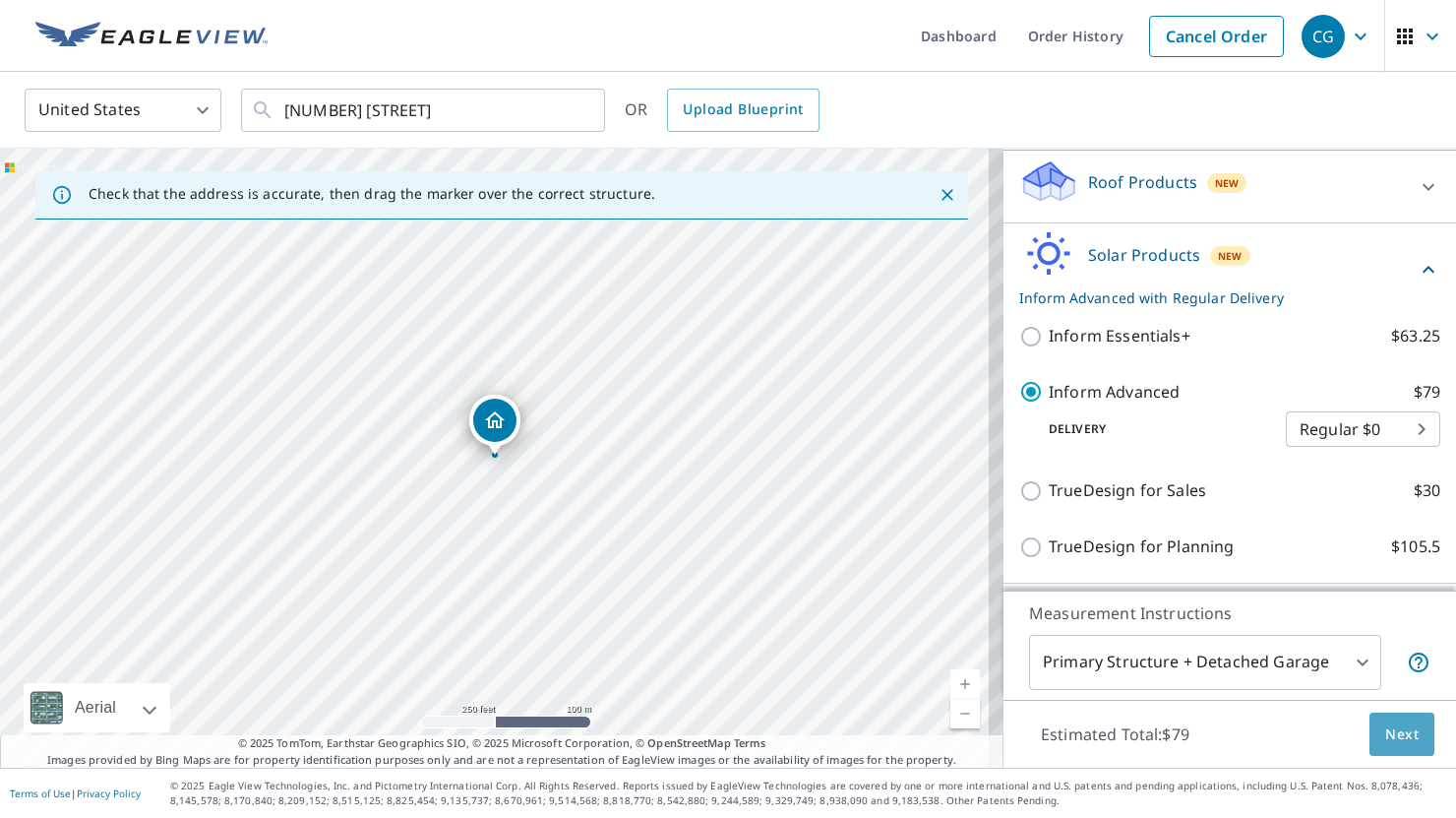 click on "Next" at bounding box center [1402, 734] 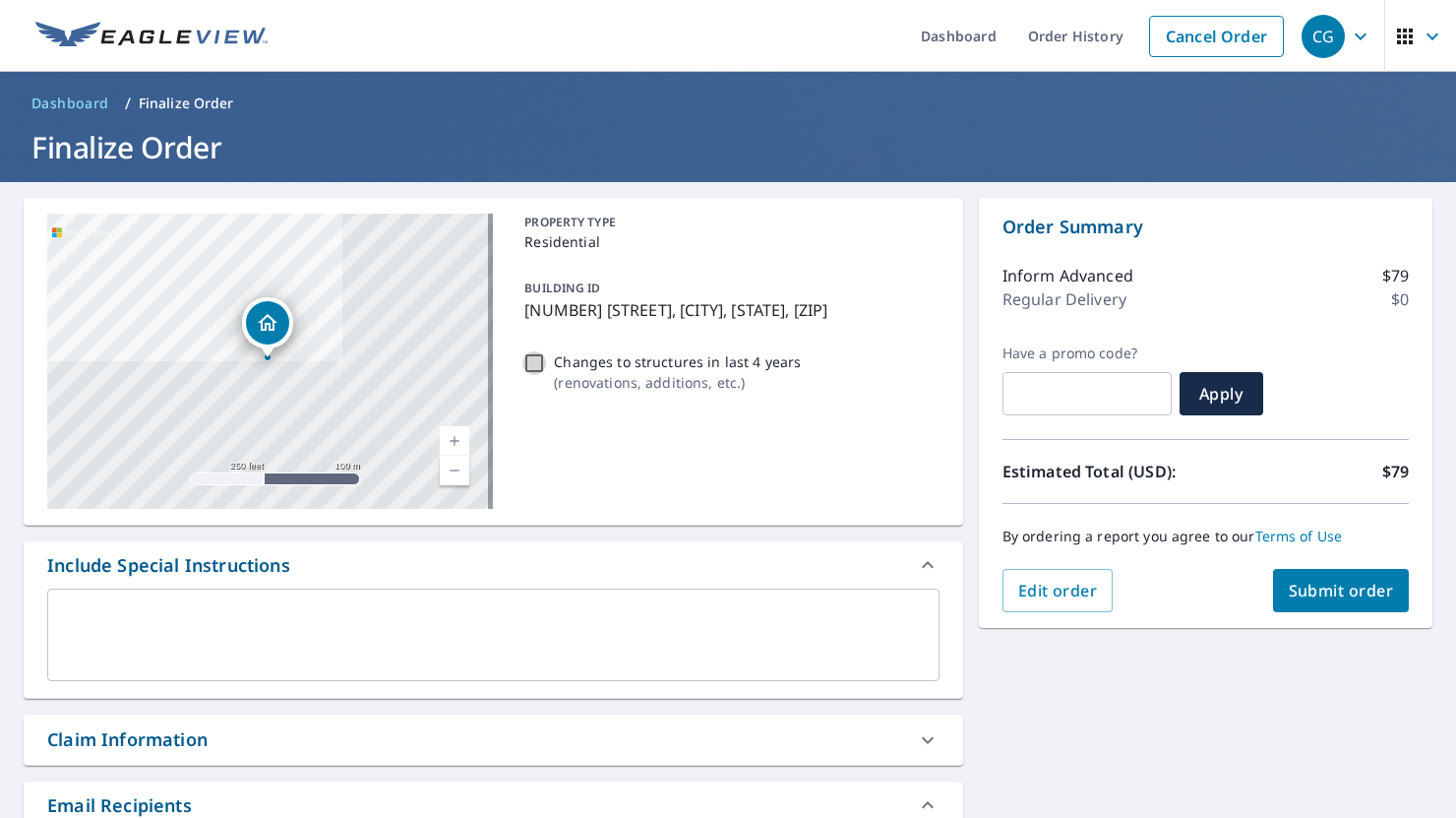 click on "Changes to structures in last 4 years ( renovations, additions, etc. )" at bounding box center [534, 363] 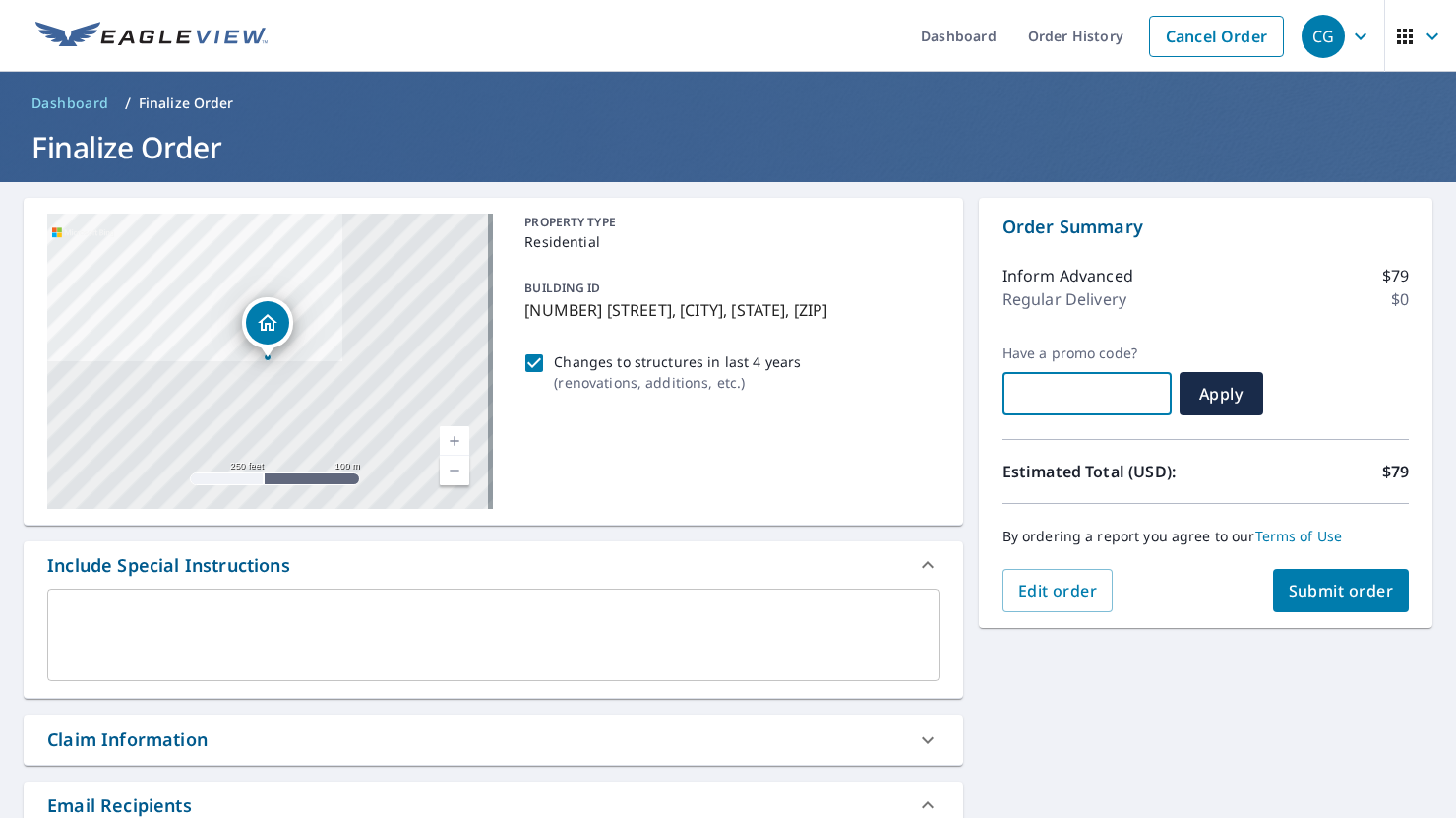 click at bounding box center [1087, 394] 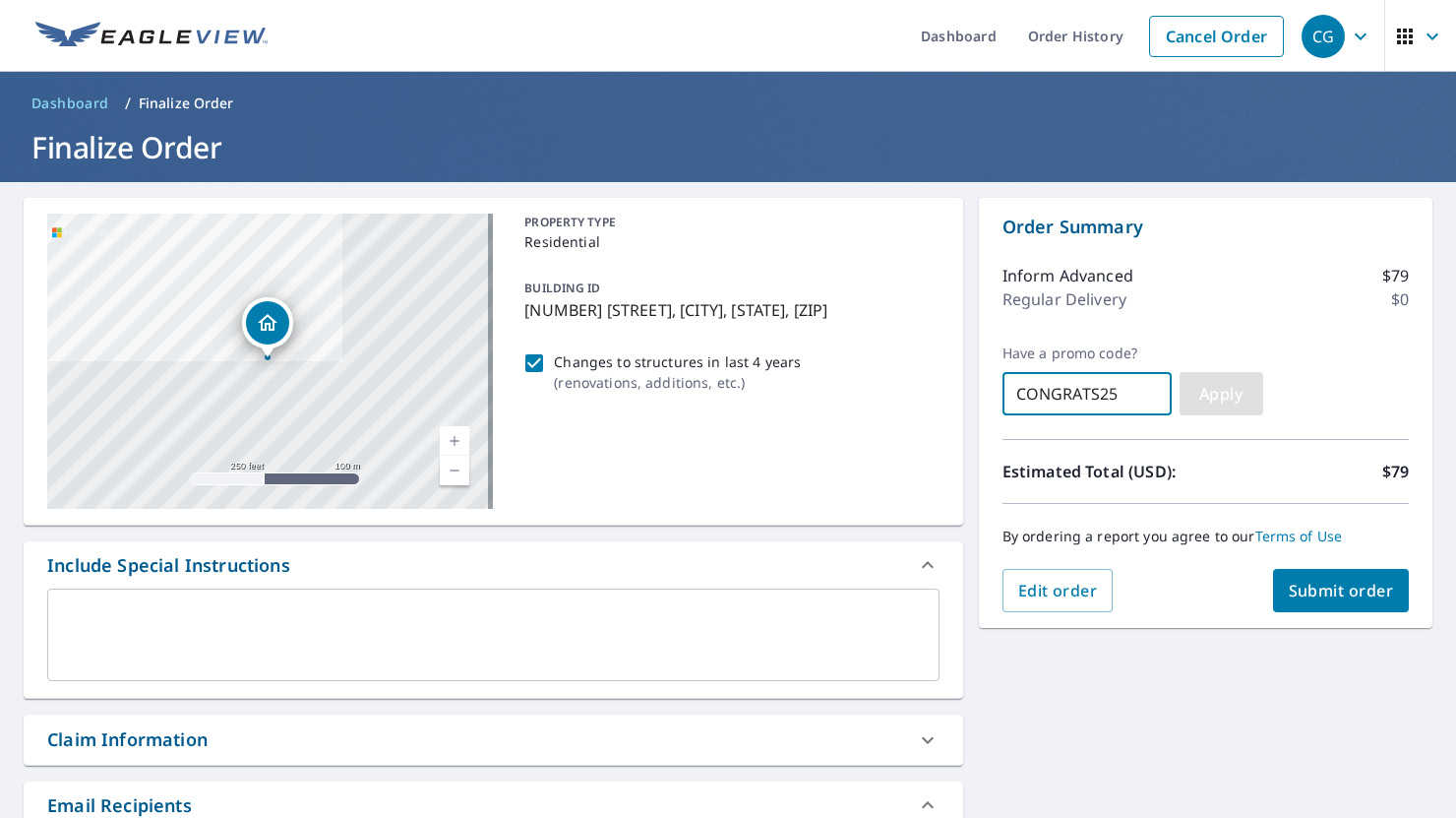 type on "CONGRATS25" 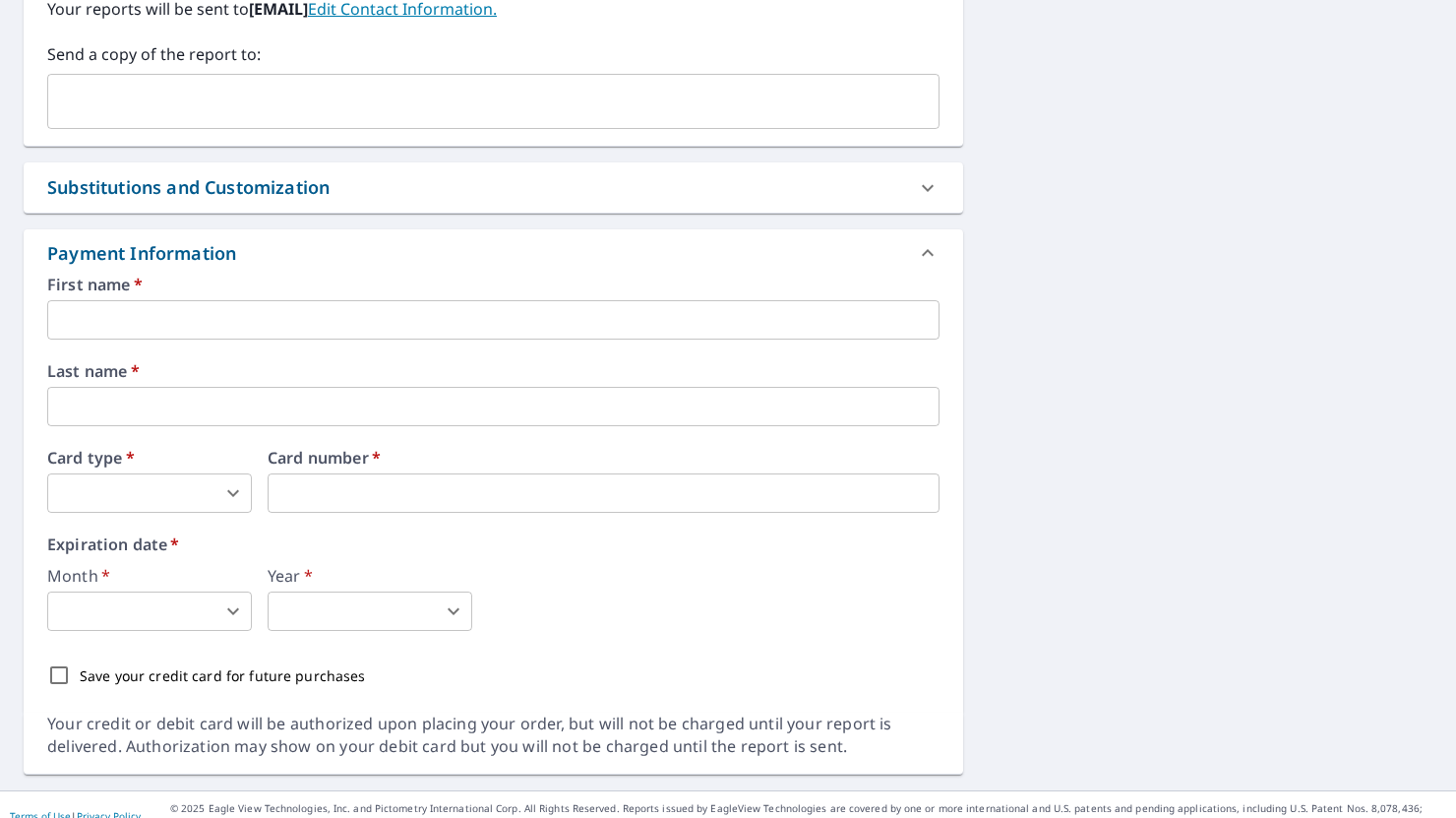 scroll, scrollTop: 851, scrollLeft: 0, axis: vertical 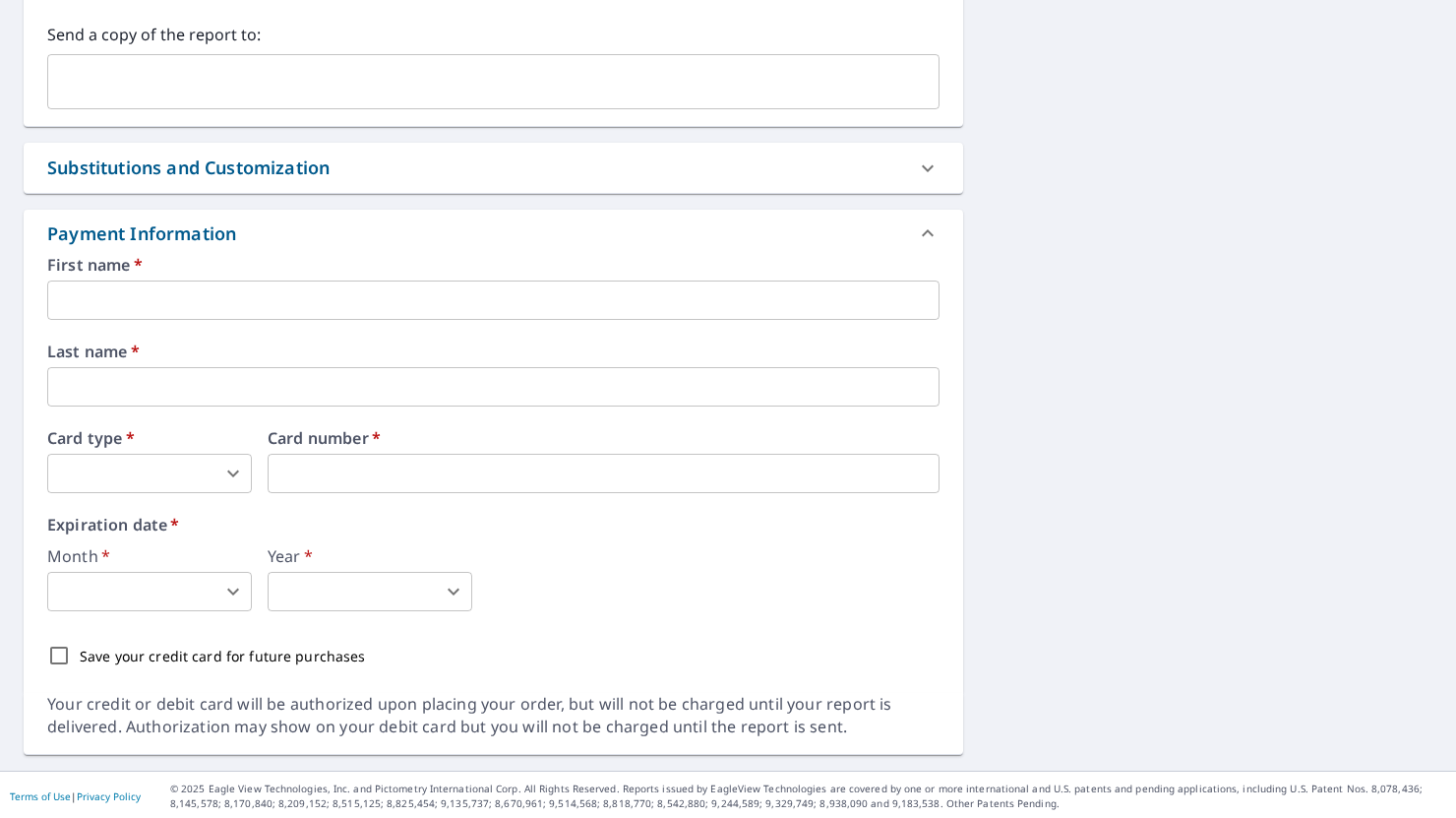 click on "Substitutions and Customization" at bounding box center [188, 167] 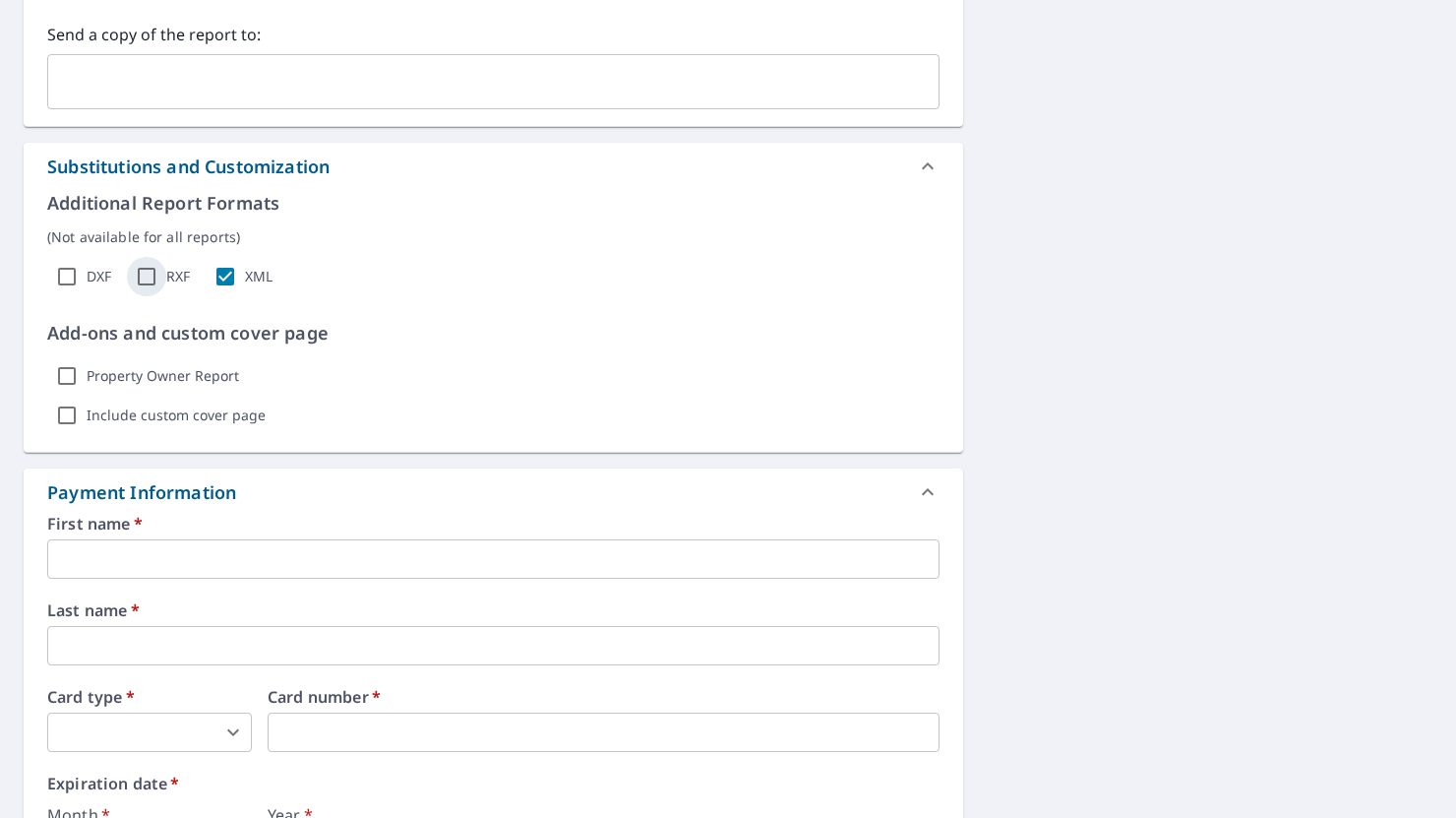 click on "RXF" at bounding box center [147, 277] 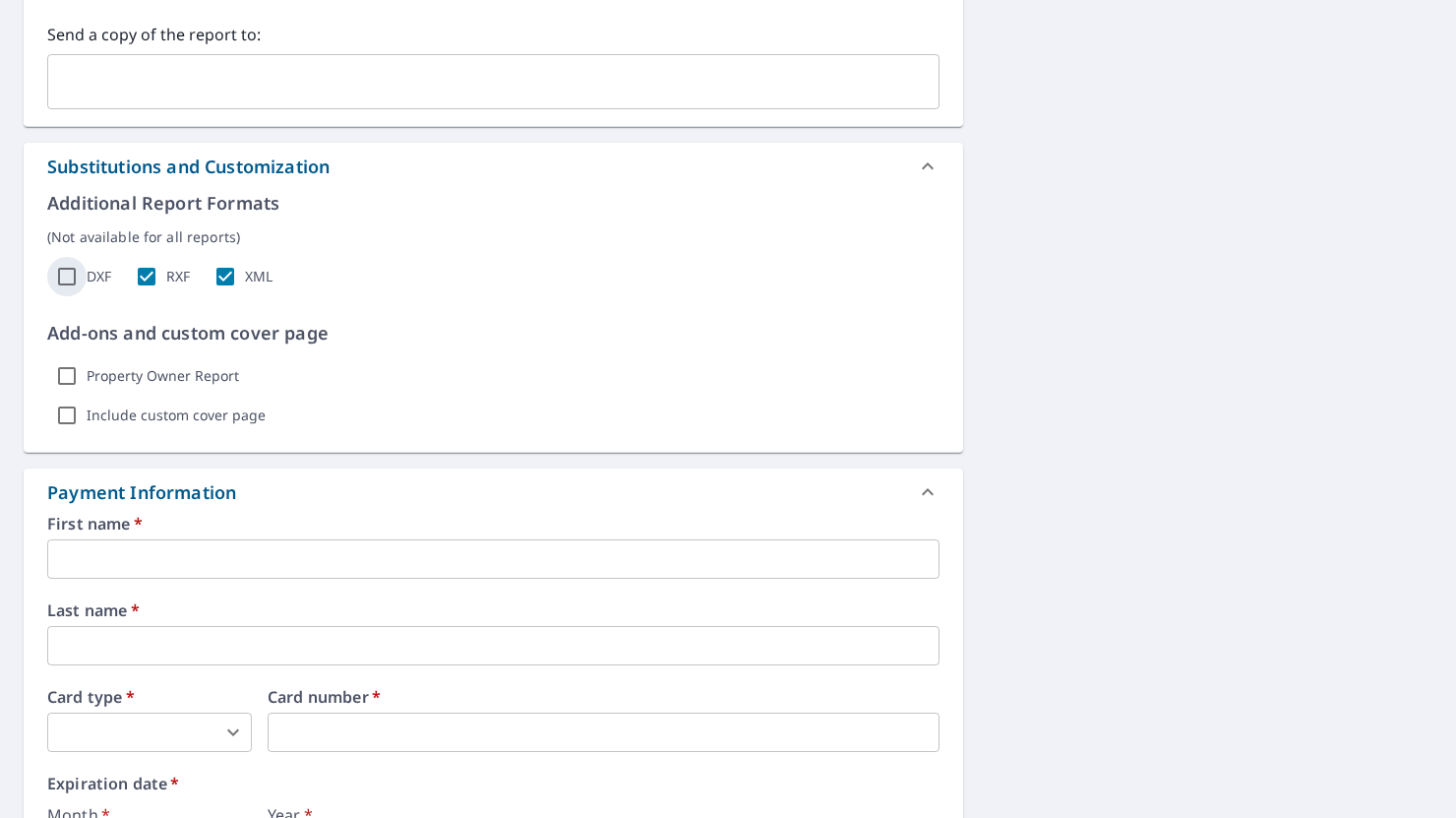 click on "DXF" at bounding box center [67, 277] 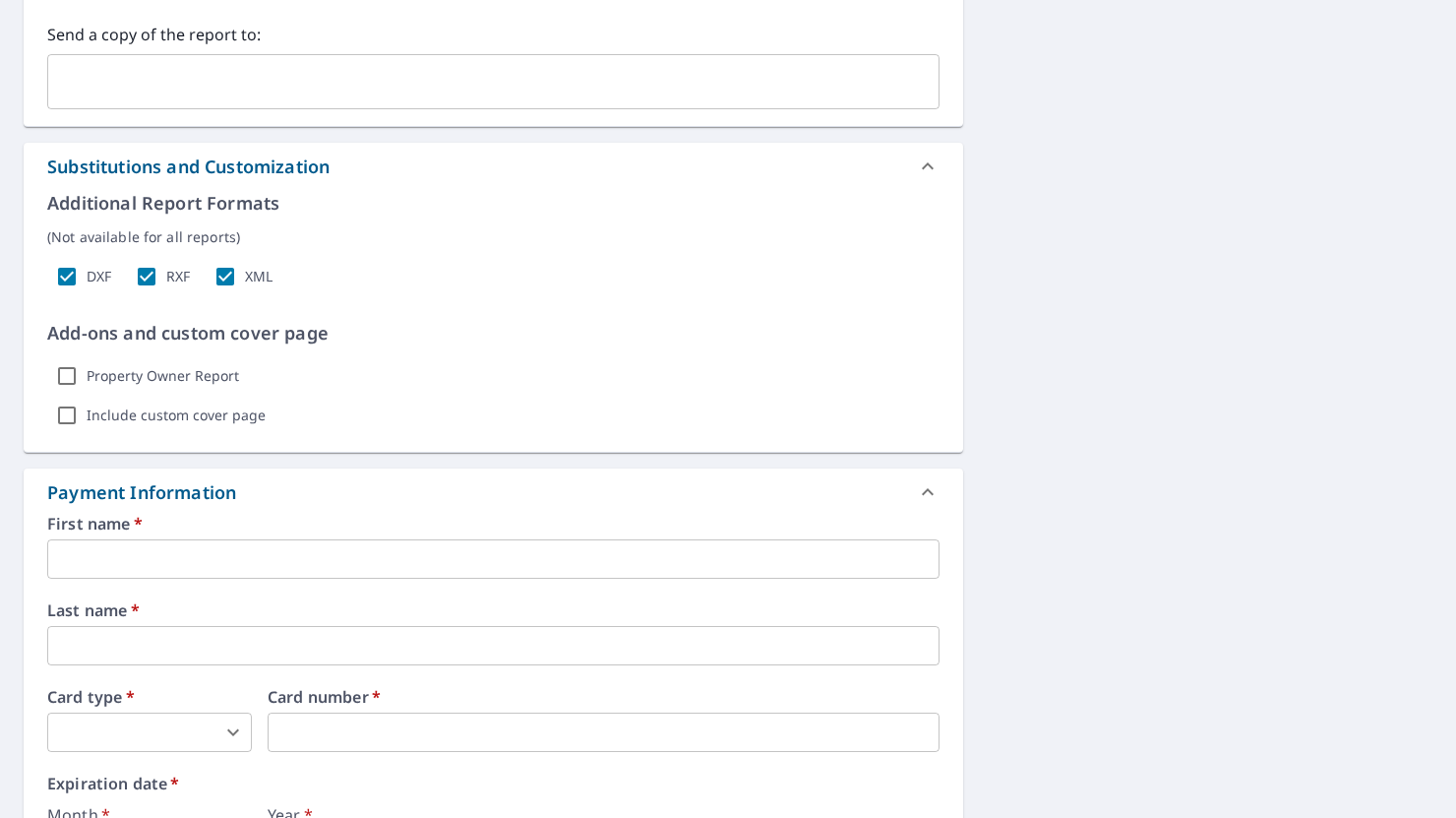 click on "Property Owner Report" at bounding box center (162, 376) 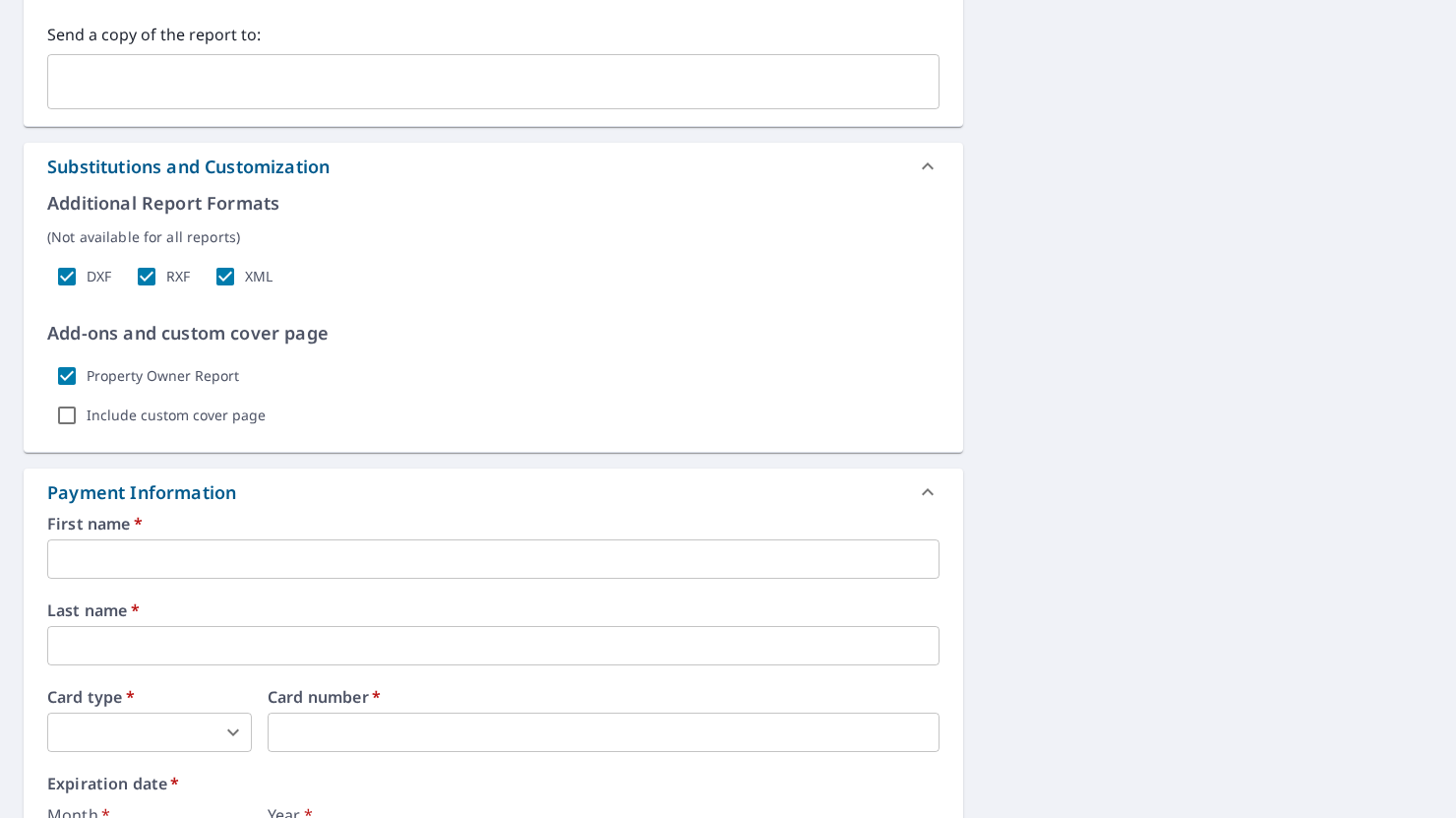 click on "Include custom cover page" at bounding box center [176, 415] 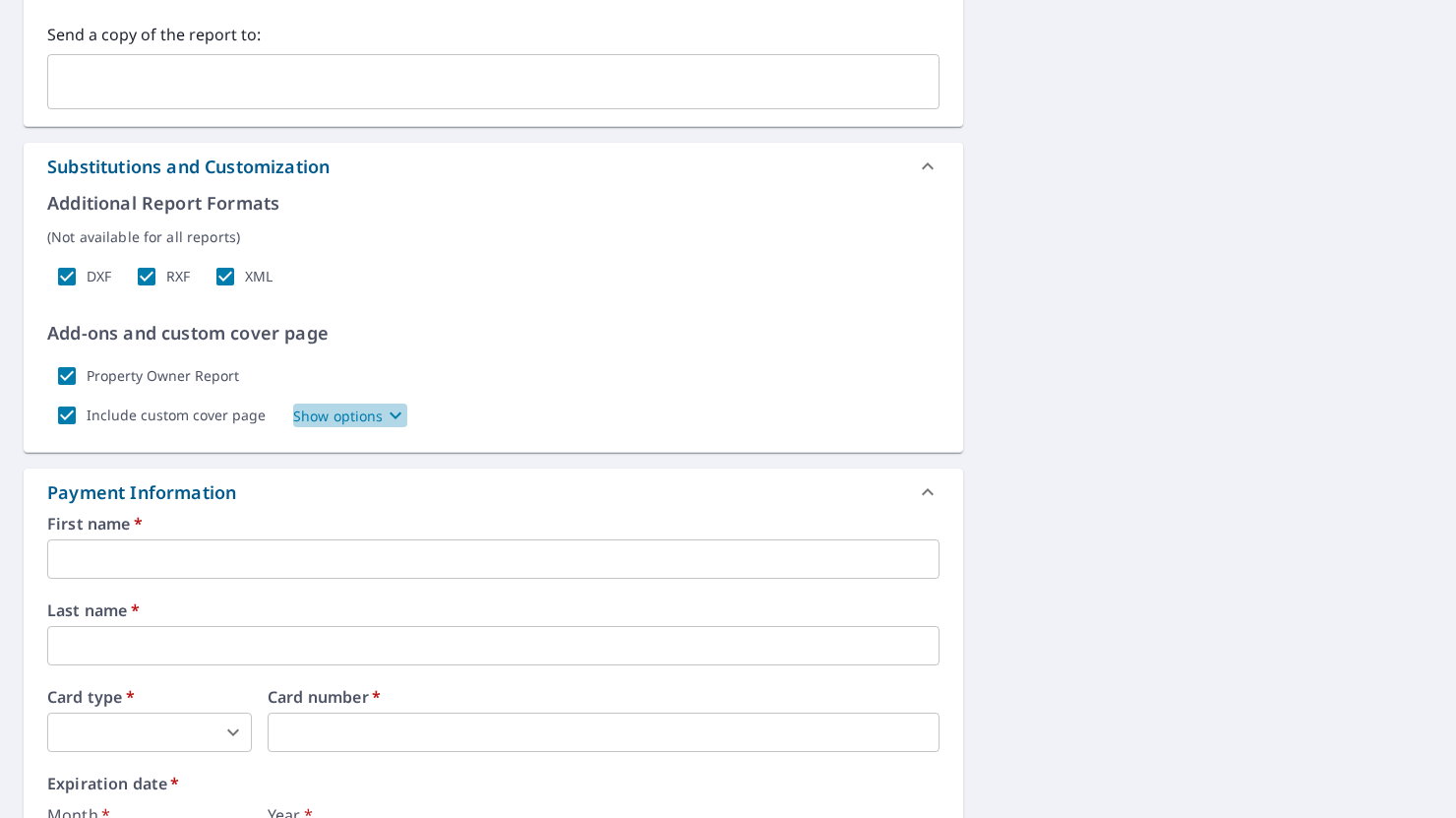 click 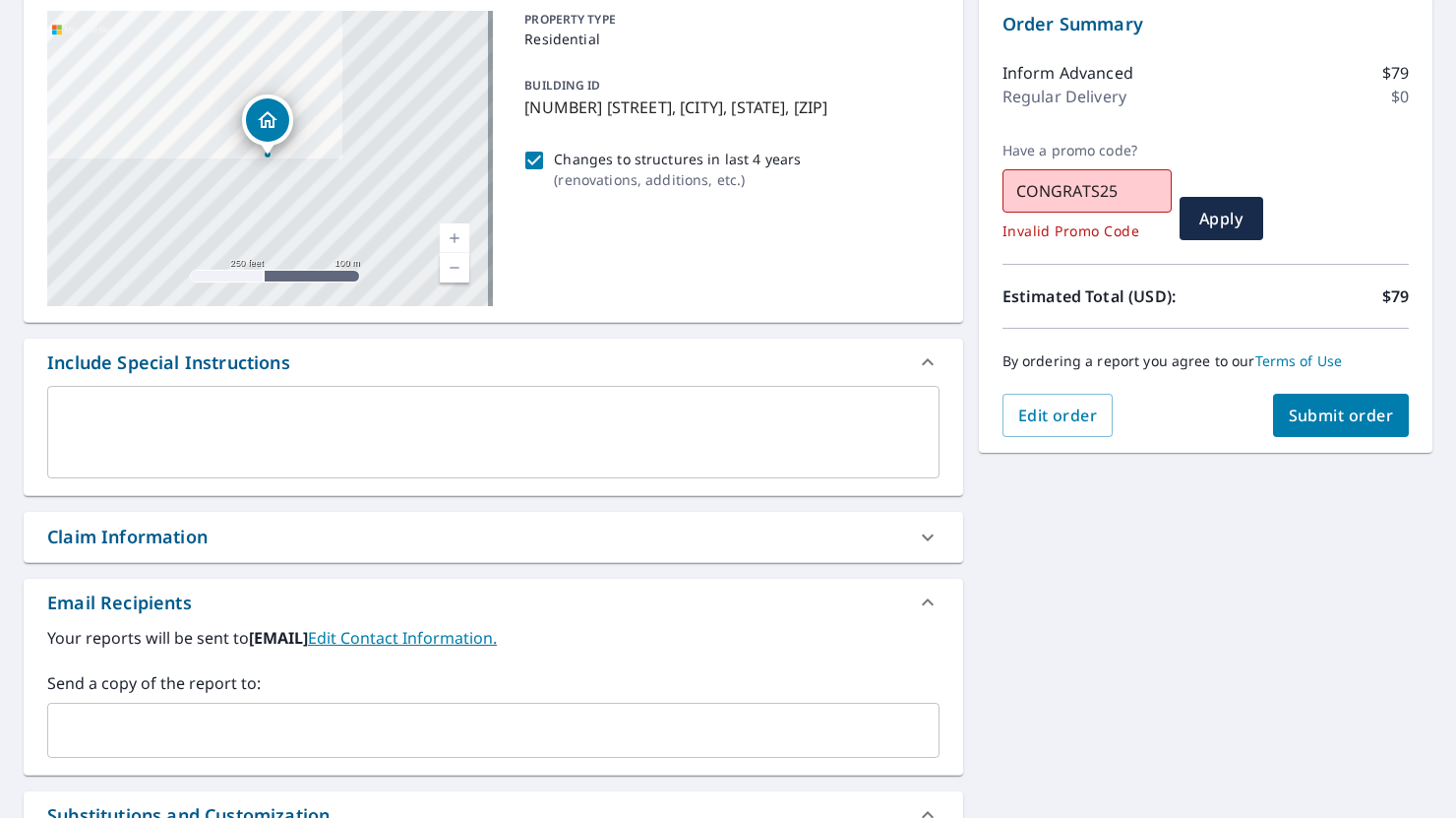 scroll, scrollTop: 203, scrollLeft: 0, axis: vertical 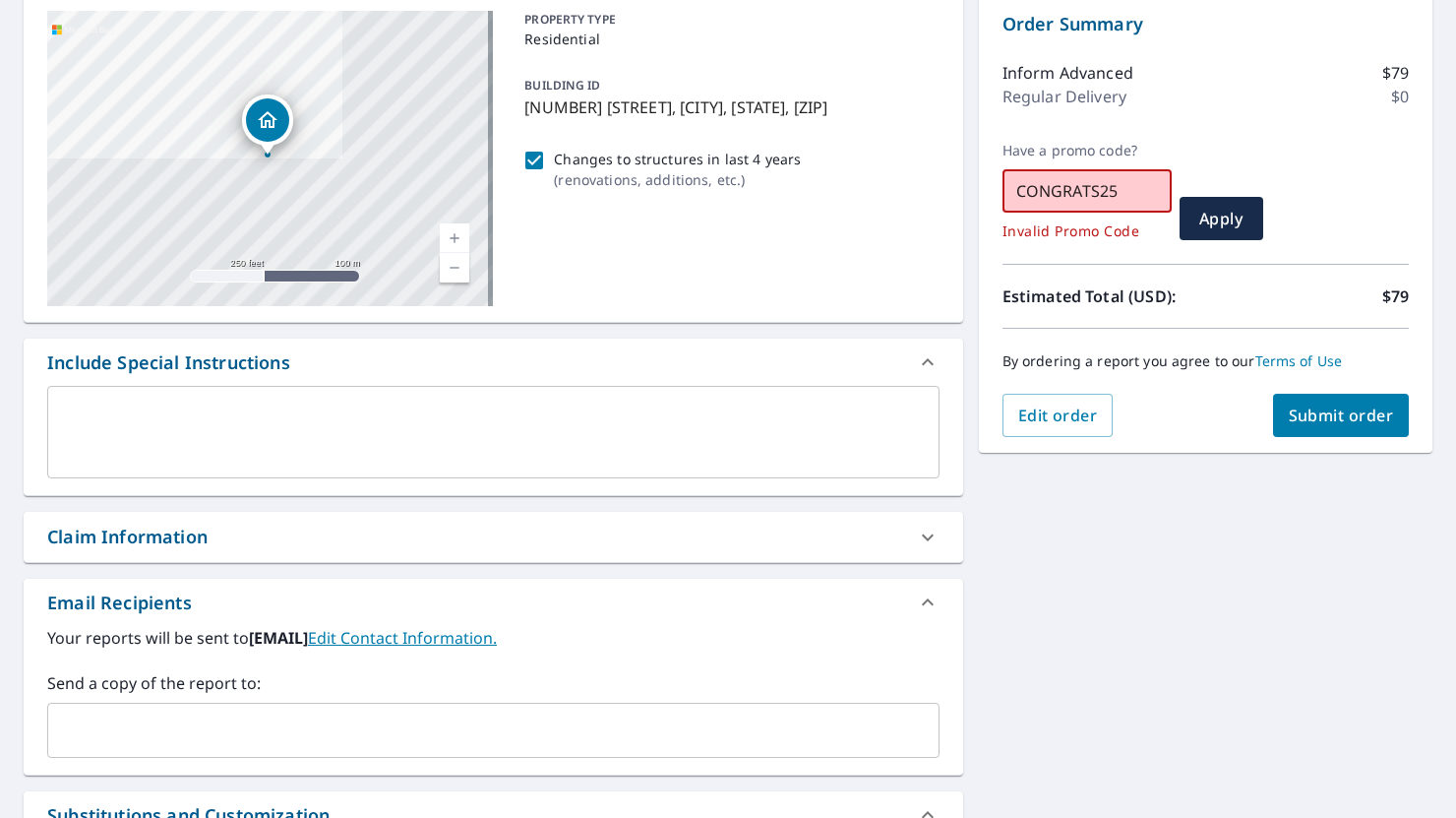 drag, startPoint x: 1117, startPoint y: 190, endPoint x: 878, endPoint y: 195, distance: 239.0523 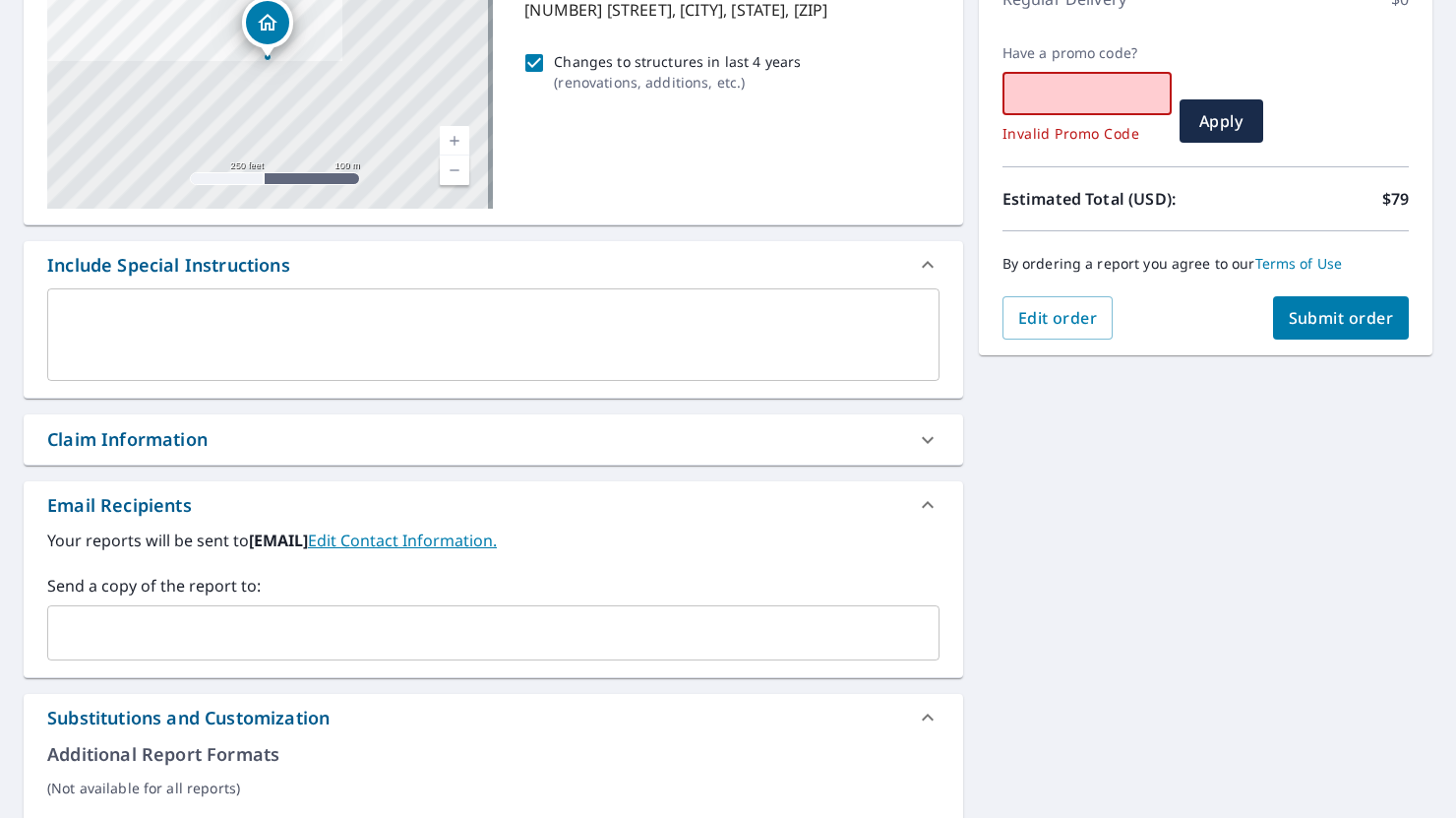 scroll, scrollTop: 0, scrollLeft: 0, axis: both 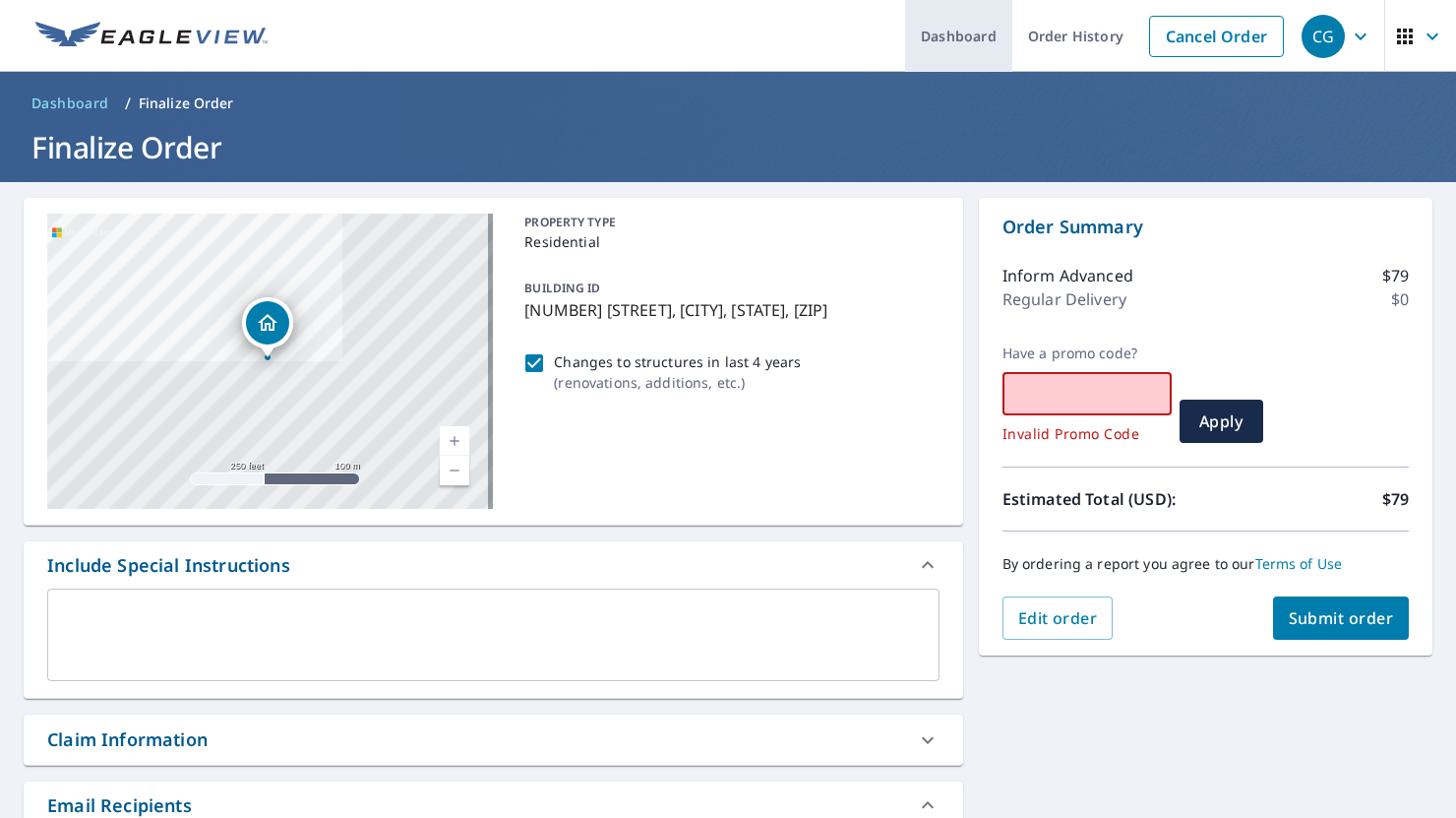 type 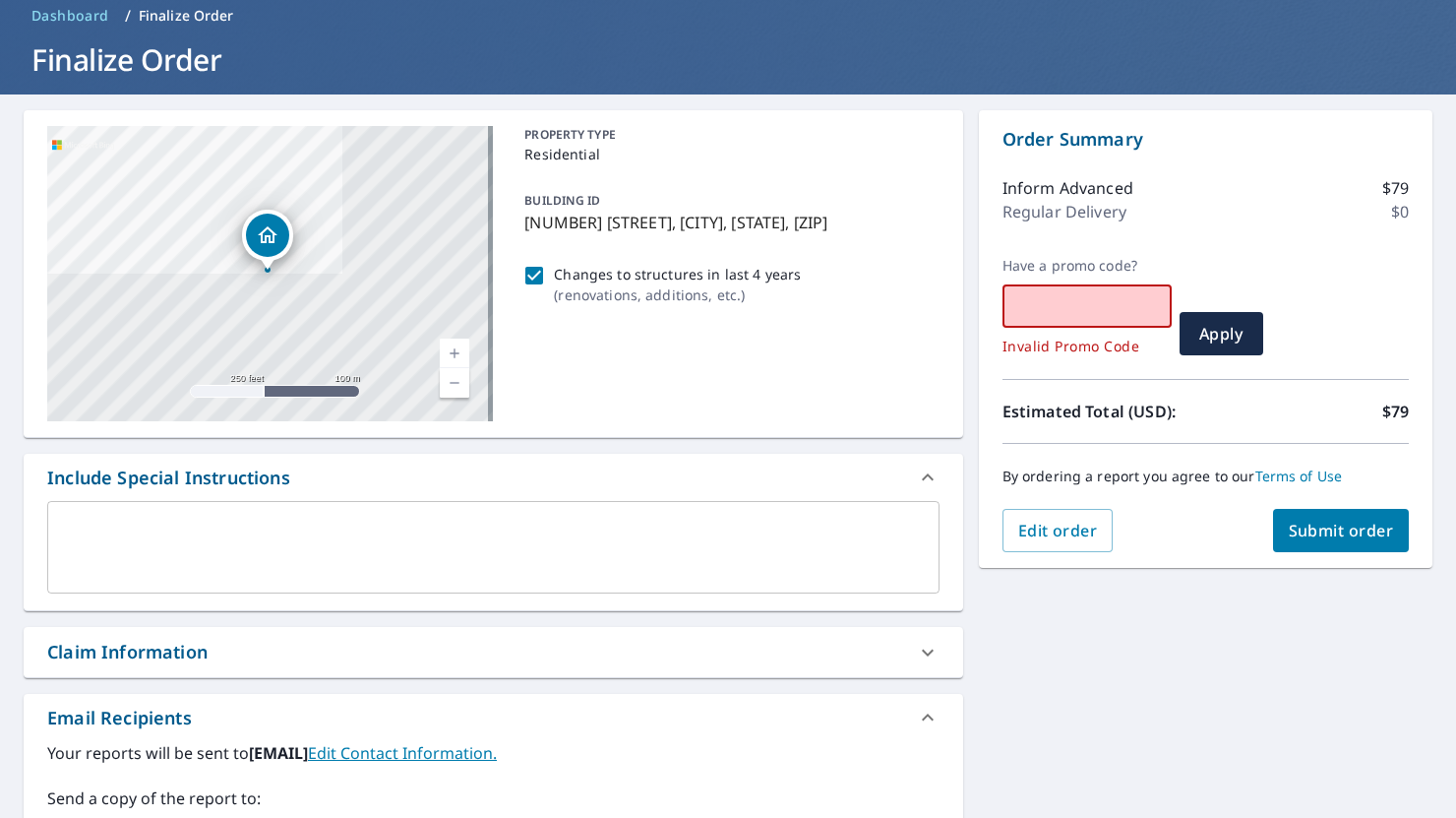 scroll, scrollTop: 103, scrollLeft: 0, axis: vertical 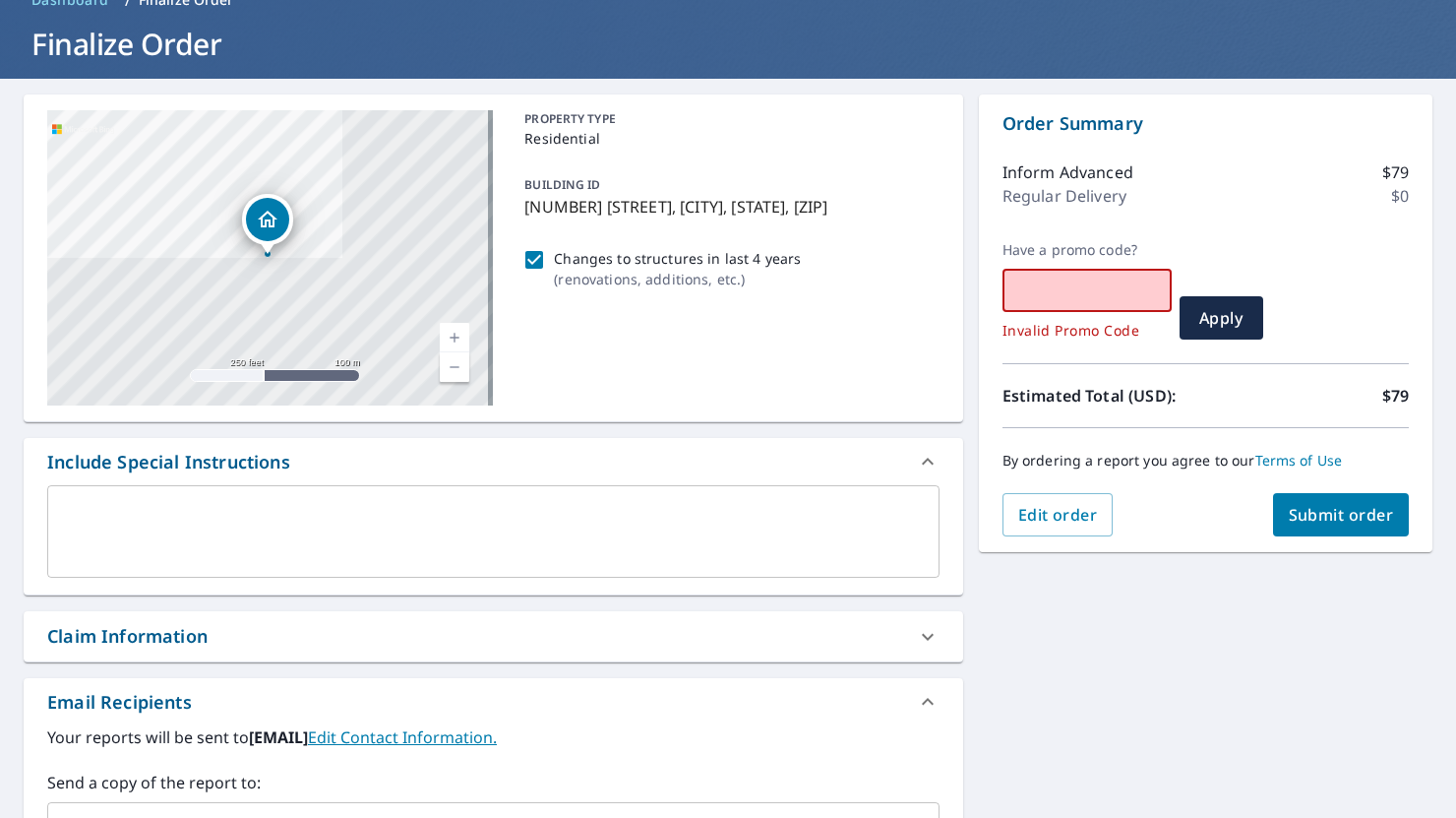 click on "1419 Fall Wood Dr Sugar Land, TX 77479 Aerial Road A standard road map Aerial A detailed look from above Labels Labels 250 feet 100 m © 2025 TomTom, © Vexcel Imaging, © 2025 Microsoft Corporation,  © OpenStreetMap Terms PROPERTY TYPE Residential BUILDING ID 1419 Fall Wood Dr, Sugar Land, TX, 77479 Changes to structures in last 4 years ( renovations, additions, etc. )" at bounding box center [493, 258] 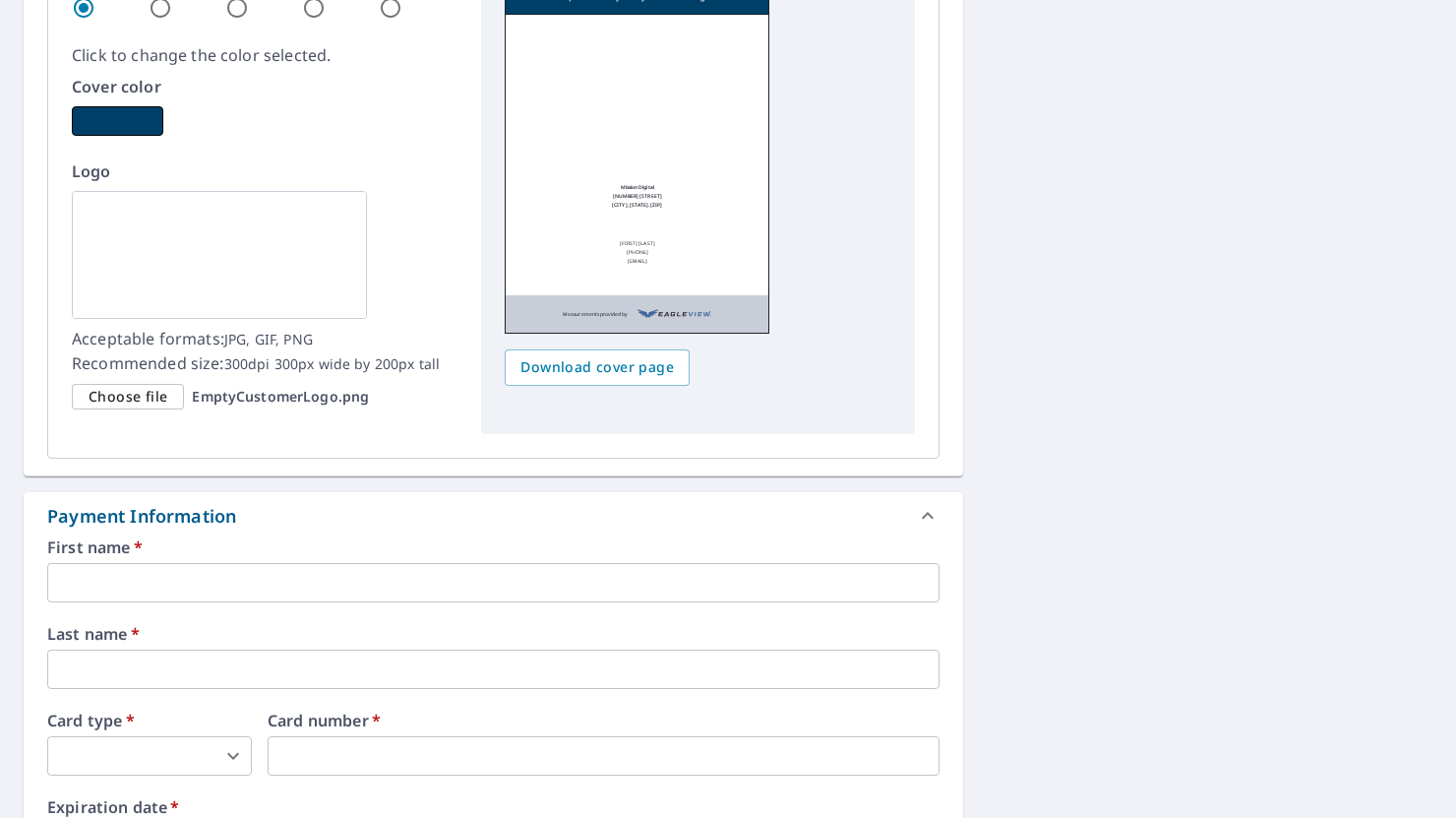 scroll, scrollTop: 2512, scrollLeft: 0, axis: vertical 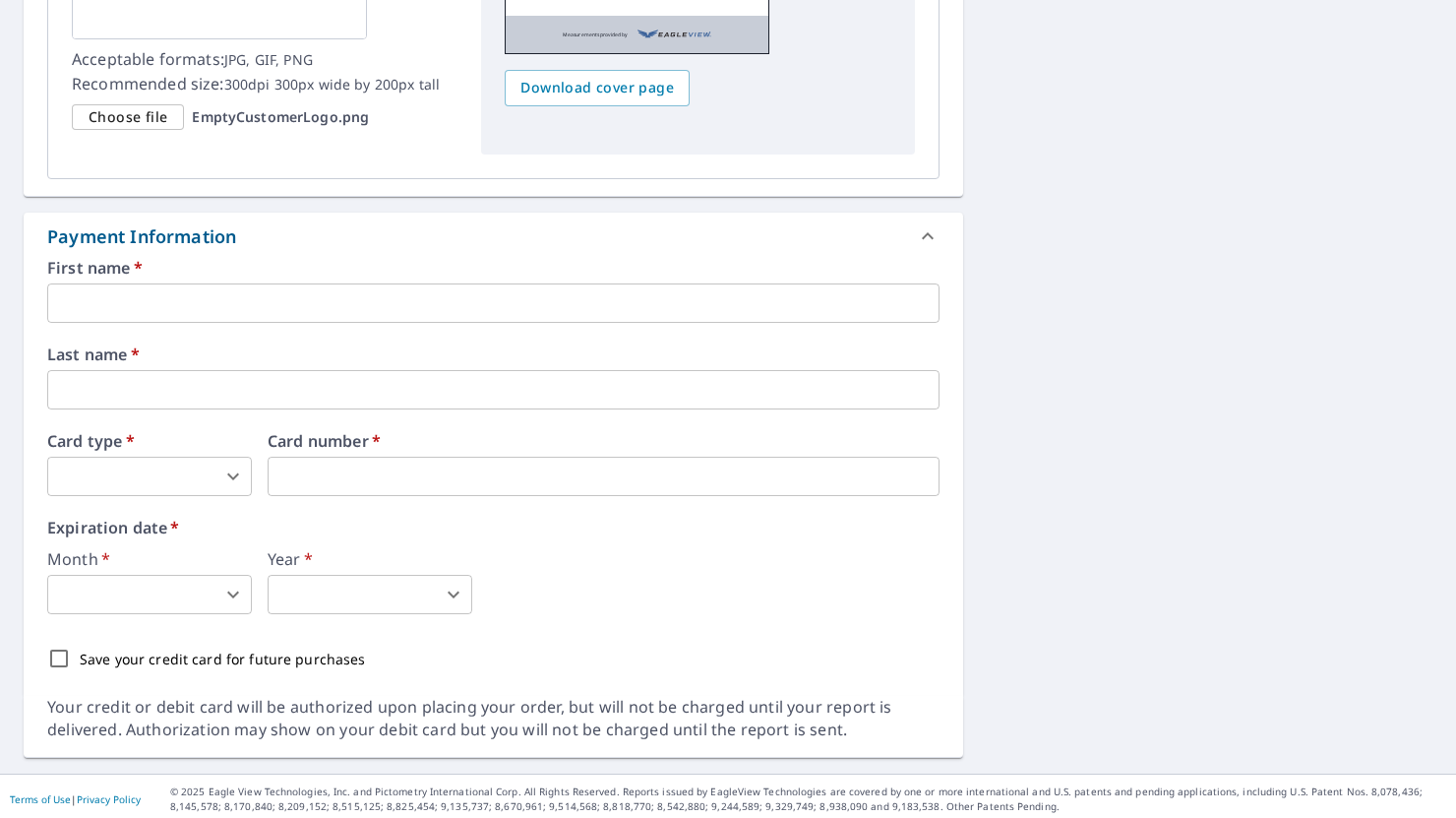click at bounding box center (493, 303) 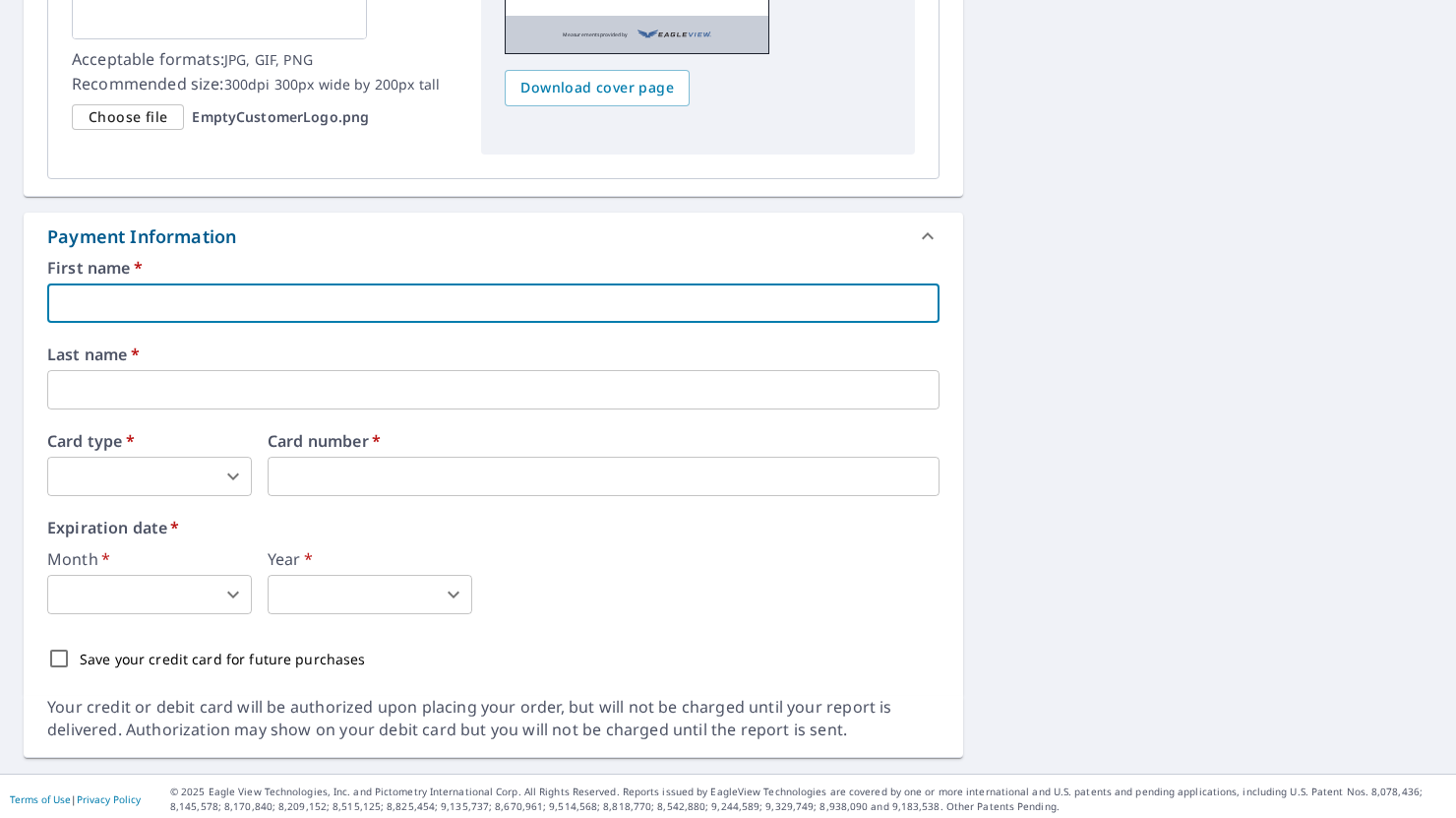 type on "Adolfo" 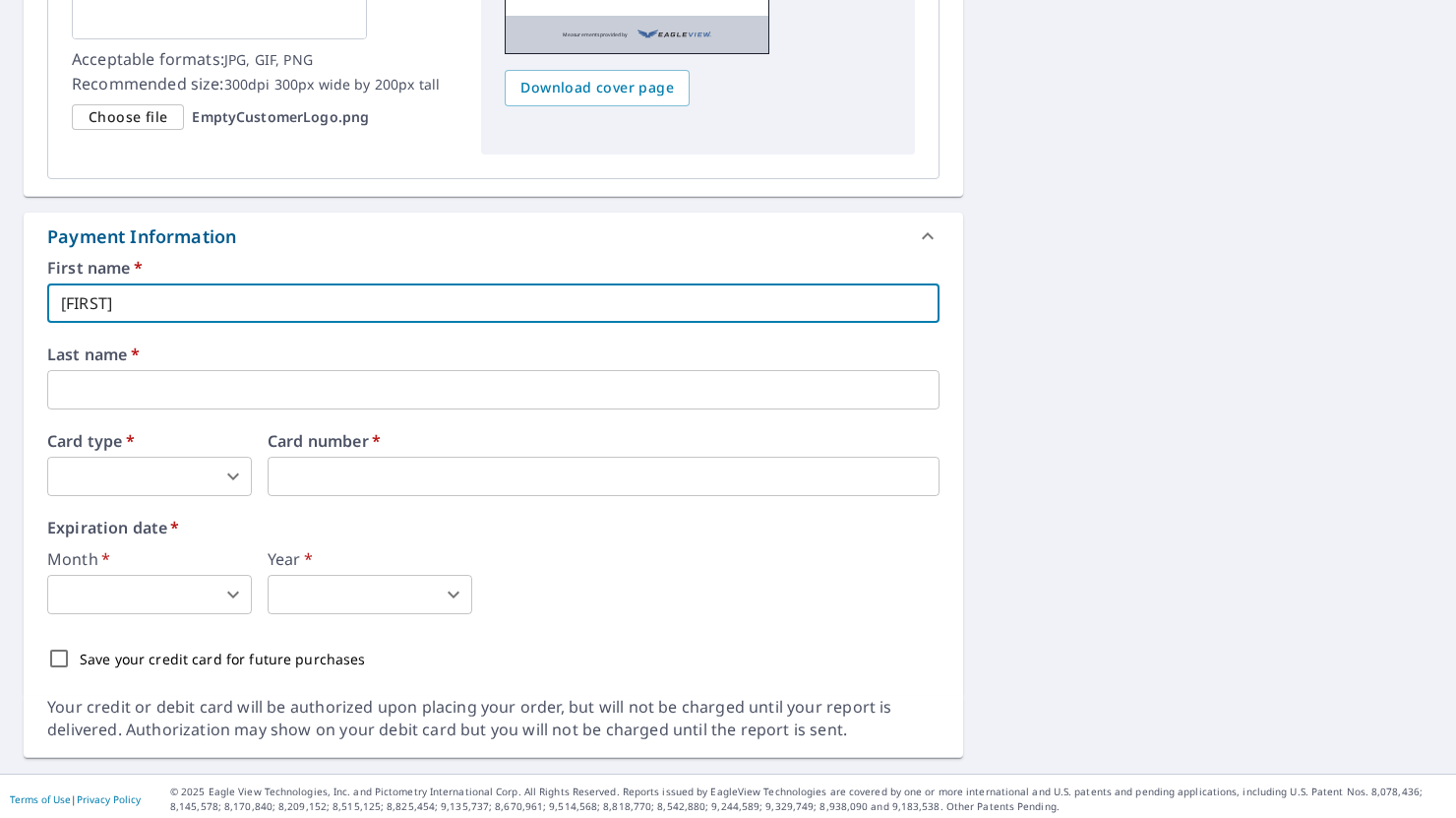 type on "calvin@missiondigital.io" 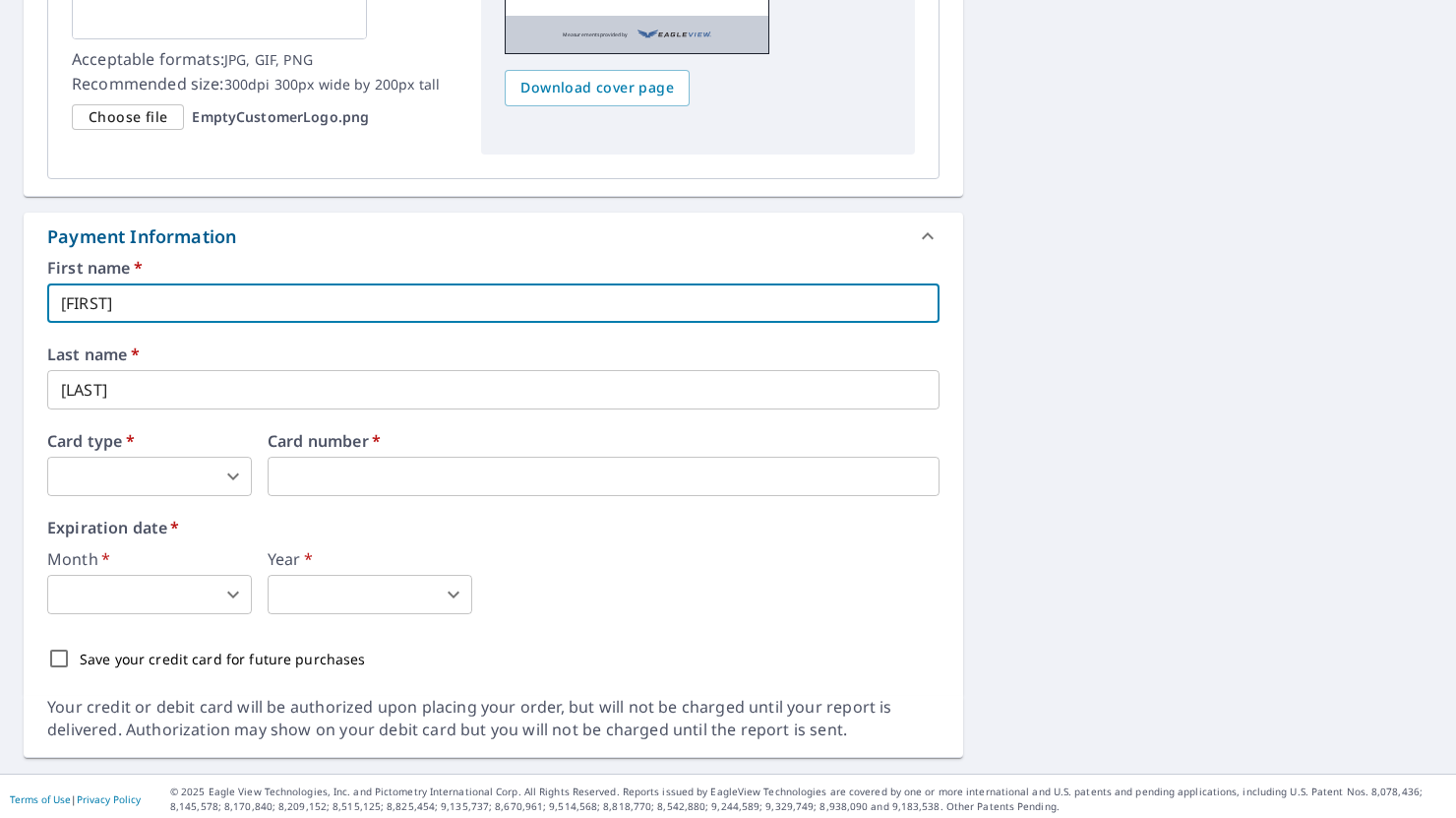 click on "CG CG
Dashboard Order History Cancel Order CG Dashboard / Finalize Order Finalize Order 1419 Fall Wood Dr Sugar Land, TX 77479 Aerial Road A standard road map Aerial A detailed look from above Labels Labels 250 feet 100 m © 2025 TomTom, © Vexcel Imaging, © 2025 Microsoft Corporation,  © OpenStreetMap Terms PROPERTY TYPE Residential BUILDING ID 1419 Fall Wood Dr, Sugar Land, TX, 77479 Changes to structures in last 4 years ( renovations, additions, etc. ) Include Special Instructions x ​ Claim Information Claim number ​ Claim information ​ PO number ​ Date of loss ​ Cat ID ​ Email Recipients Your reports will be sent to  calvin@missiondigital.io.  Edit Contact Information. Send a copy of the report to: calvin@missiondigital.io ​ Substitutions and Customization Additional Report Formats (Not available for all reports) DXF RXF XML Add-ons and custom cover page Property Owner Report Include custom cover page Hide options Cover Page Company Information Report title ​ Report subtitle ​ TX" at bounding box center [728, 409] 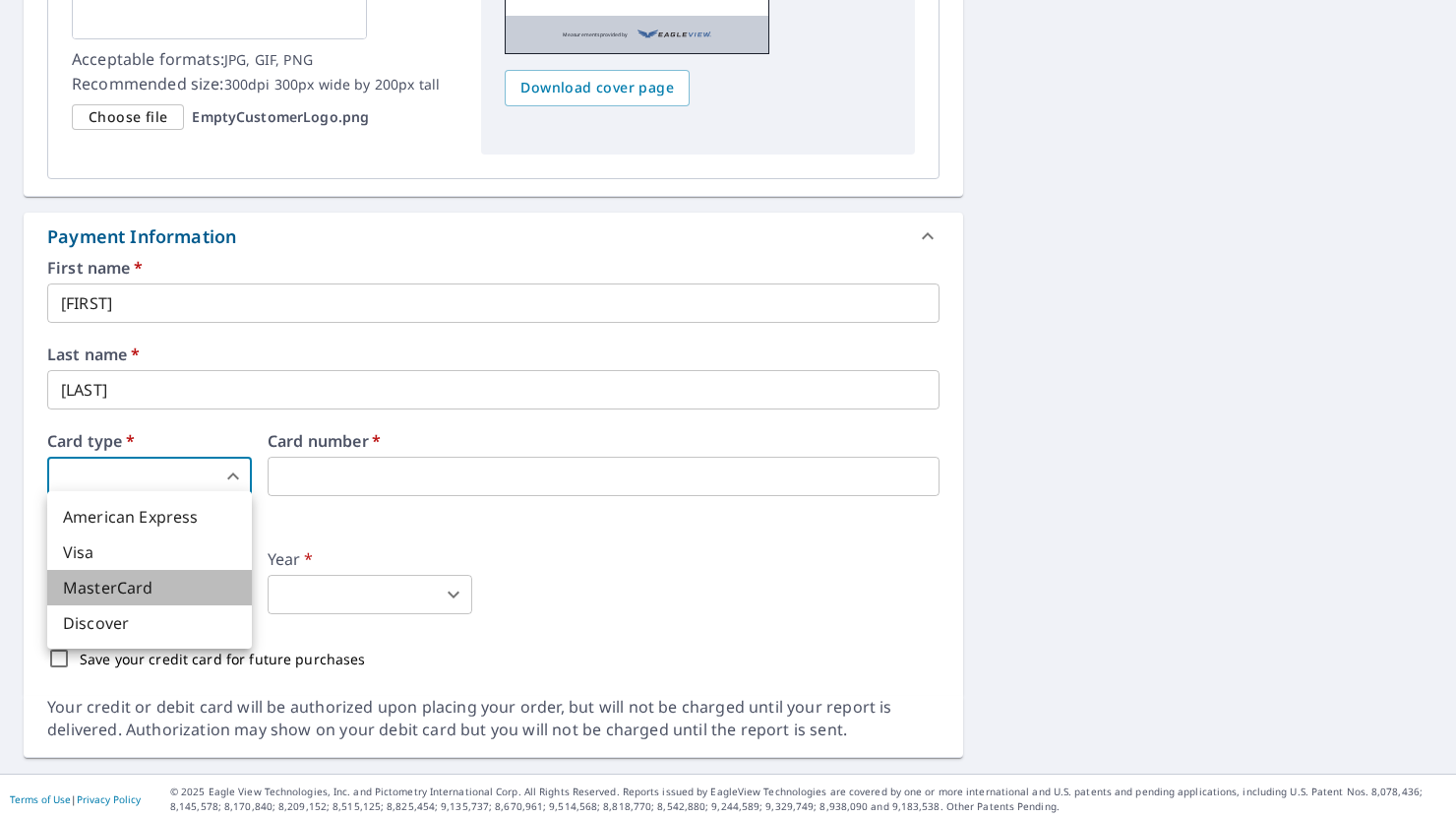 click on "MasterCard" at bounding box center [150, 588] 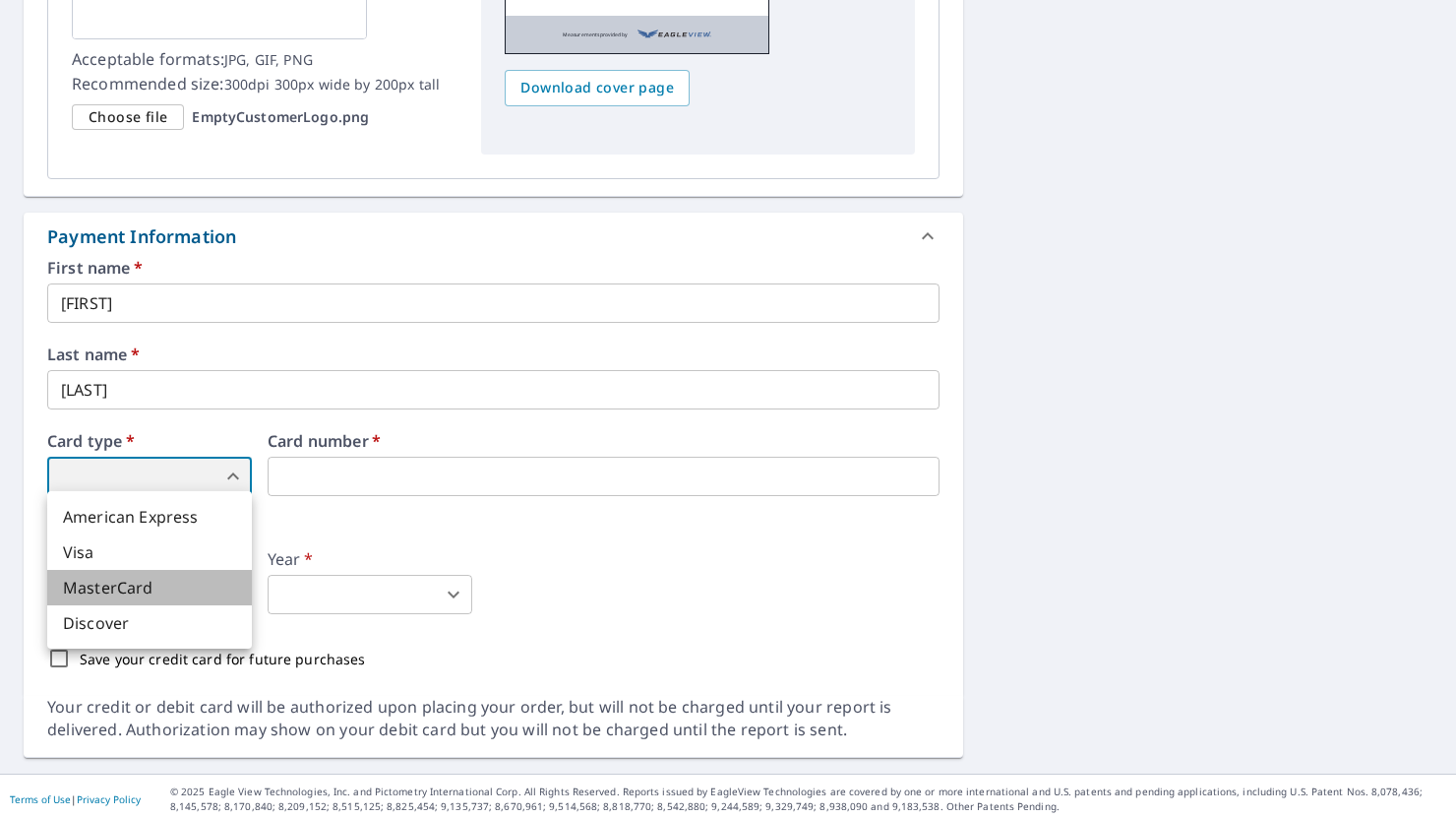 type on "3" 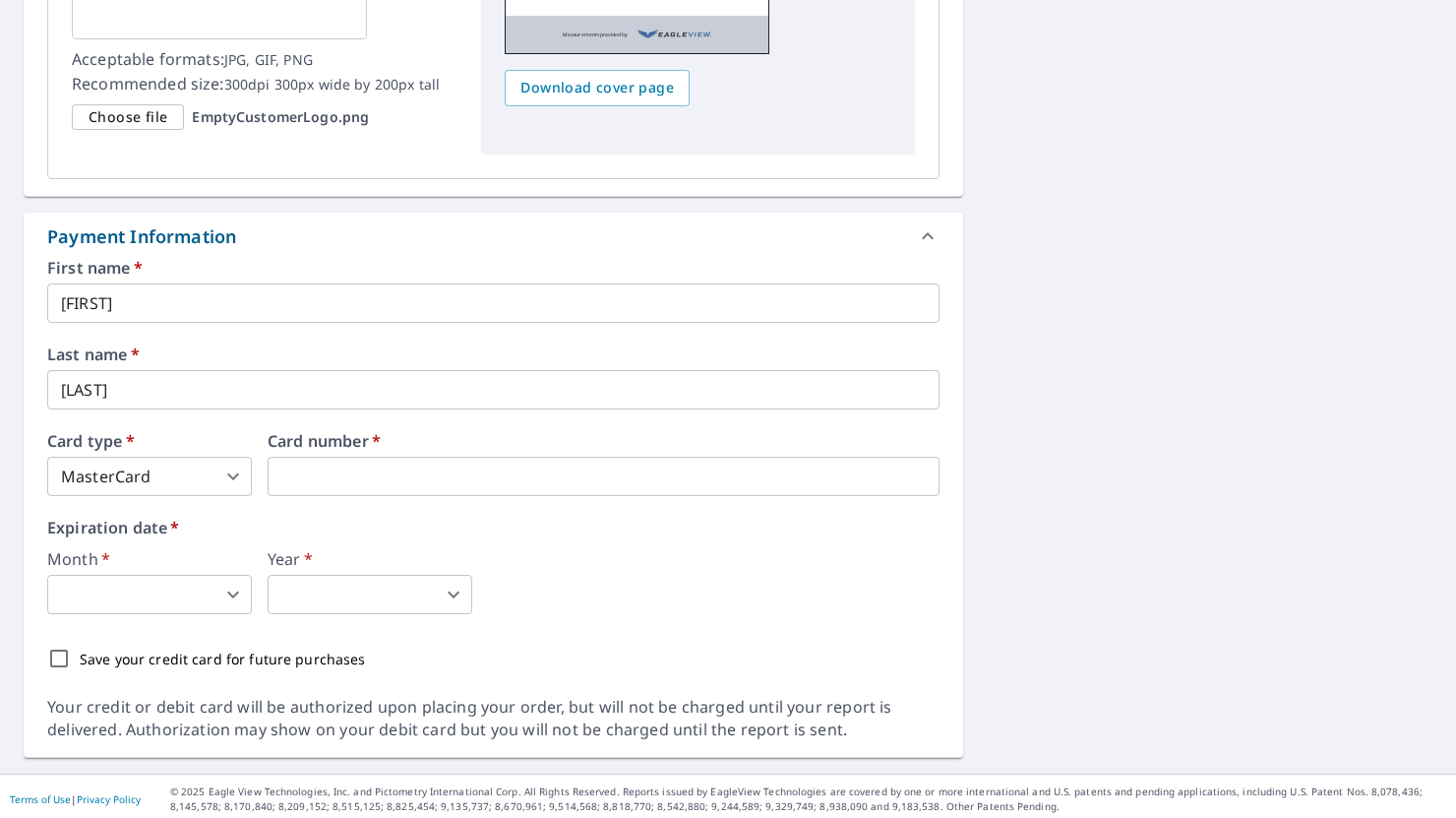 click on "CG CG
Dashboard Order History Cancel Order CG Dashboard / Finalize Order Finalize Order 1419 Fall Wood Dr Sugar Land, TX 77479 Aerial Road A standard road map Aerial A detailed look from above Labels Labels 250 feet 100 m © 2025 TomTom, © Vexcel Imaging, © 2025 Microsoft Corporation,  © OpenStreetMap Terms PROPERTY TYPE Residential BUILDING ID 1419 Fall Wood Dr, Sugar Land, TX, 77479 Changes to structures in last 4 years ( renovations, additions, etc. ) Include Special Instructions x ​ Claim Information Claim number ​ Claim information ​ PO number ​ Date of loss ​ Cat ID ​ Email Recipients Your reports will be sent to  calvin@missiondigital.io.  Edit Contact Information. Send a copy of the report to: calvin@missiondigital.io ​ Substitutions and Customization Additional Report Formats (Not available for all reports) DXF RXF XML Add-ons and custom cover page Property Owner Report Include custom cover page Hide options Cover Page Company Information Report title ​ Report subtitle ​ TX" at bounding box center [728, 409] 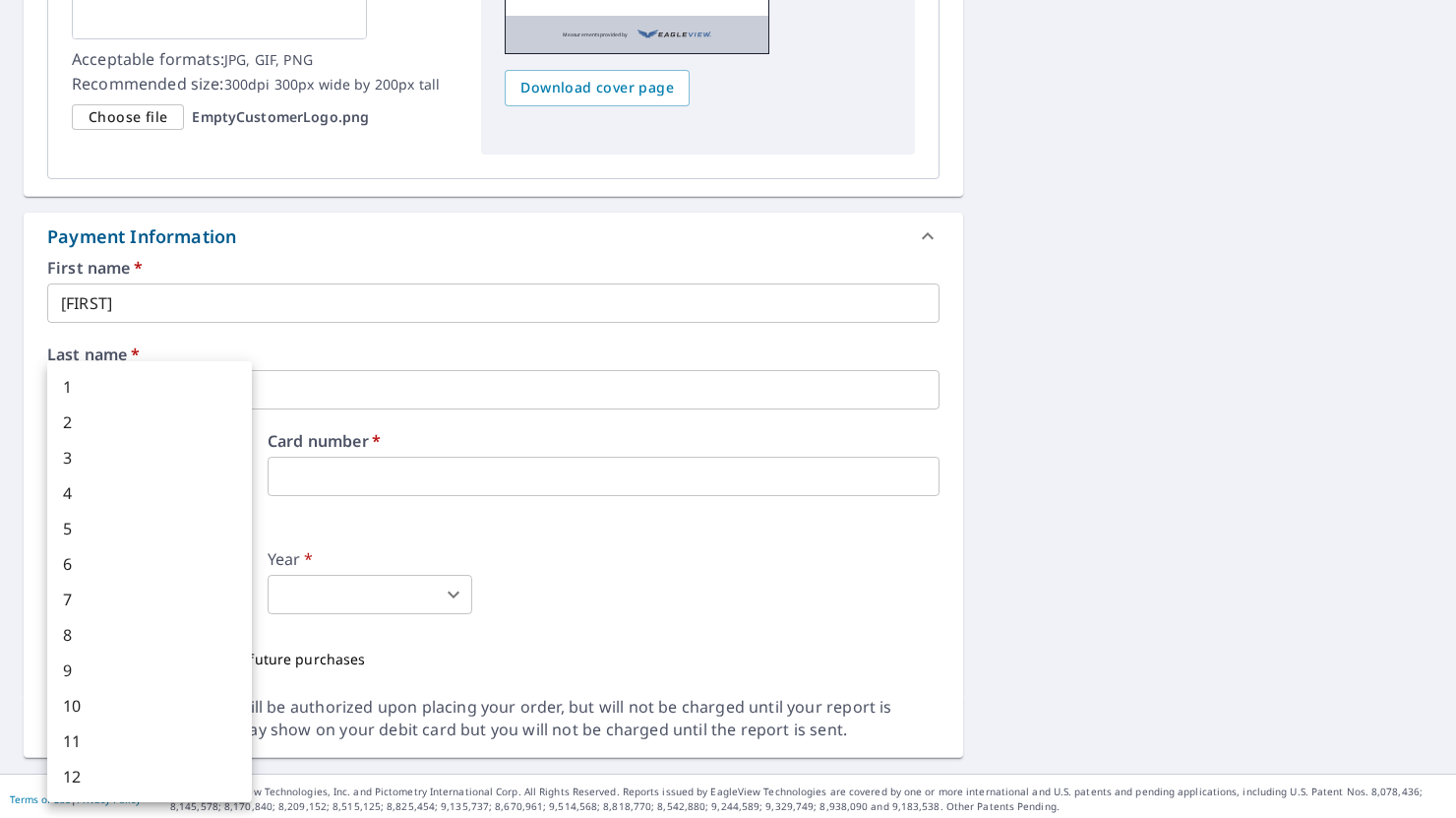 click on "4" at bounding box center [150, 493] 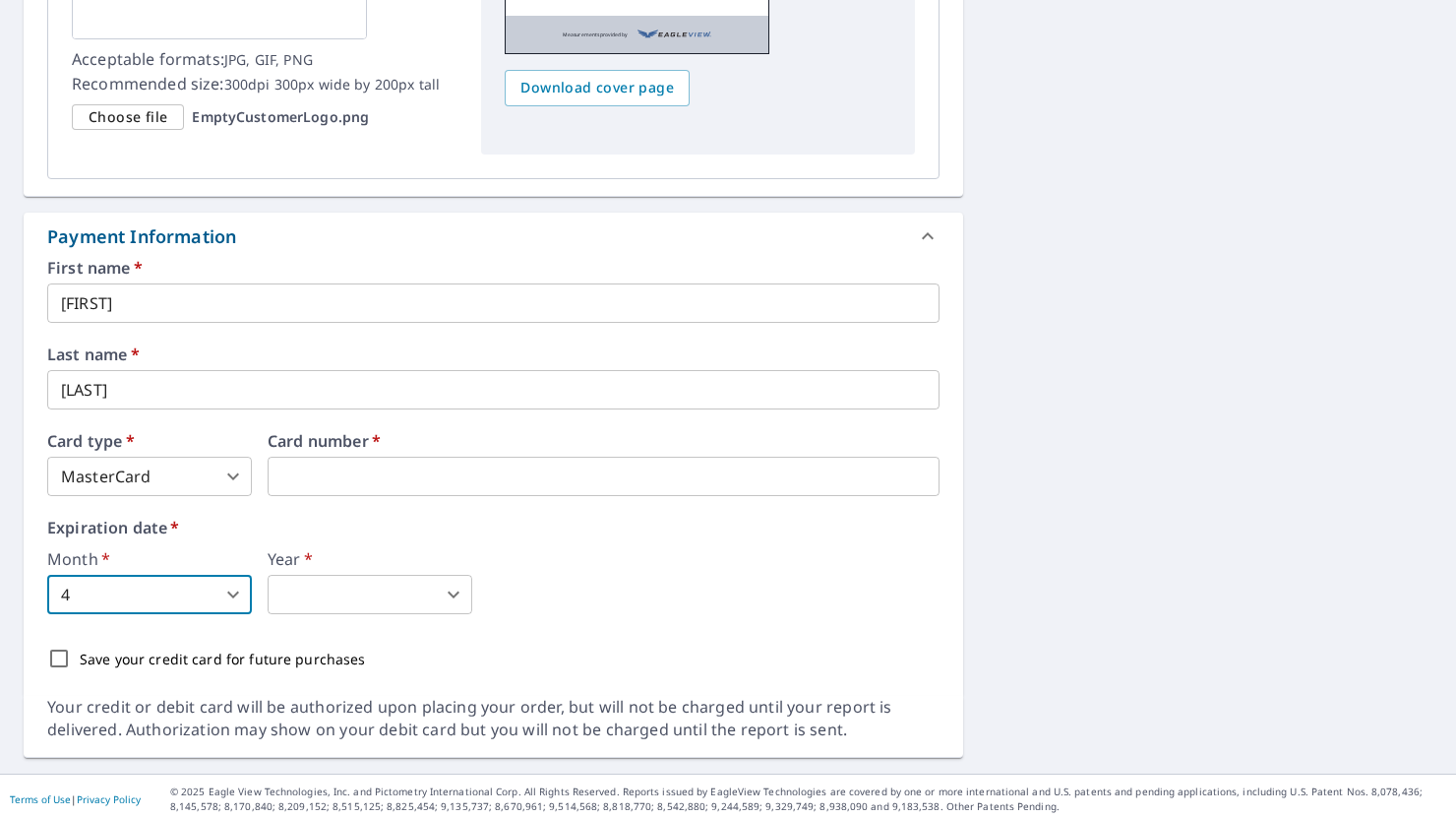 click on "CG CG
Dashboard Order History Cancel Order CG Dashboard / Finalize Order Finalize Order 1419 Fall Wood Dr Sugar Land, TX 77479 Aerial Road A standard road map Aerial A detailed look from above Labels Labels 250 feet 100 m © 2025 TomTom, © Vexcel Imaging, © 2025 Microsoft Corporation,  © OpenStreetMap Terms PROPERTY TYPE Residential BUILDING ID 1419 Fall Wood Dr, Sugar Land, TX, 77479 Changes to structures in last 4 years ( renovations, additions, etc. ) Include Special Instructions x ​ Claim Information Claim number ​ Claim information ​ PO number ​ Date of loss ​ Cat ID ​ Email Recipients Your reports will be sent to  calvin@missiondigital.io.  Edit Contact Information. Send a copy of the report to: calvin@missiondigital.io ​ Substitutions and Customization Additional Report Formats (Not available for all reports) DXF RXF XML Add-ons and custom cover page Property Owner Report Include custom cover page Hide options Cover Page Company Information Report title ​ Report subtitle ​ TX" at bounding box center (728, 409) 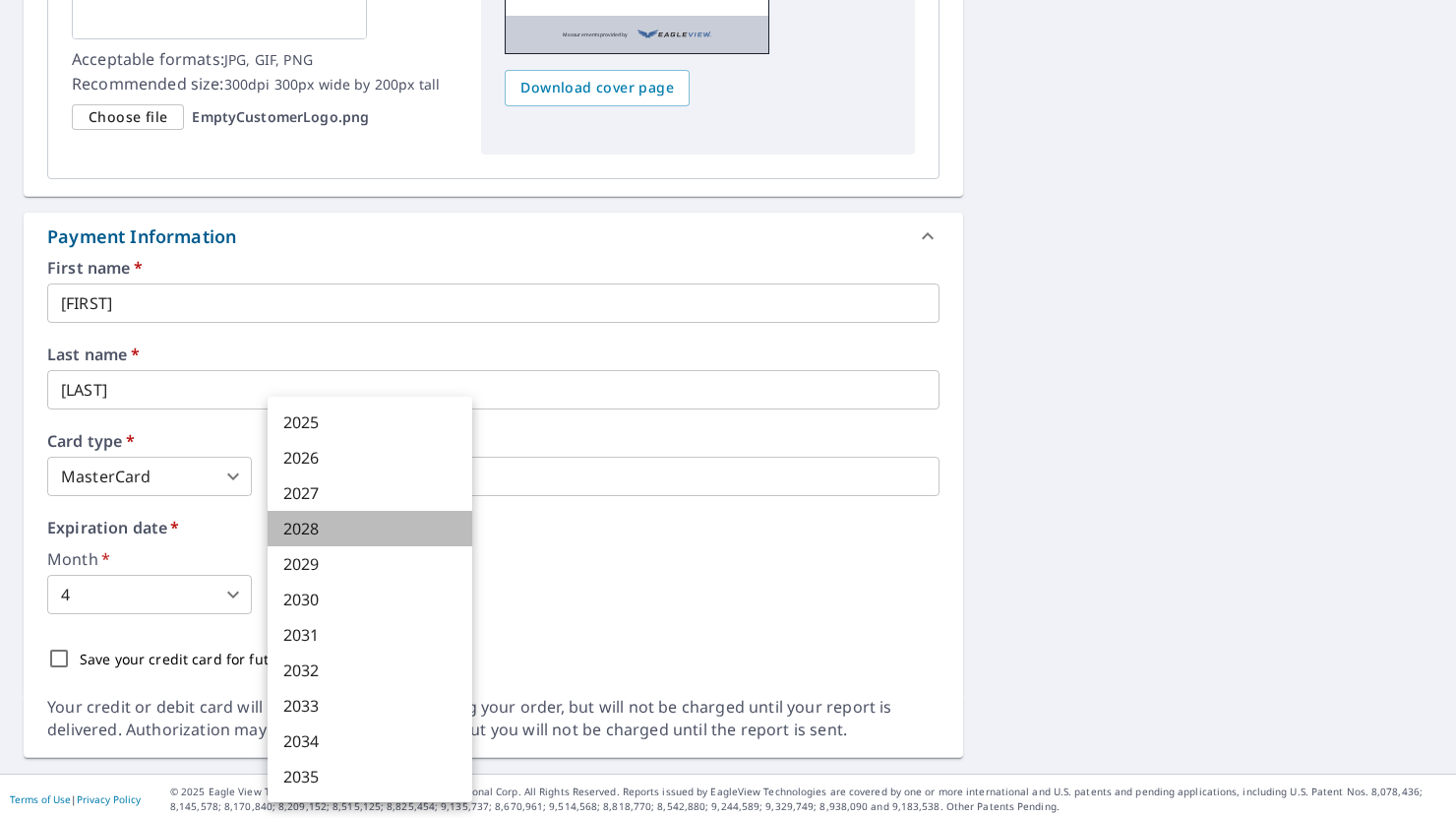 click on "2028" at bounding box center [370, 529] 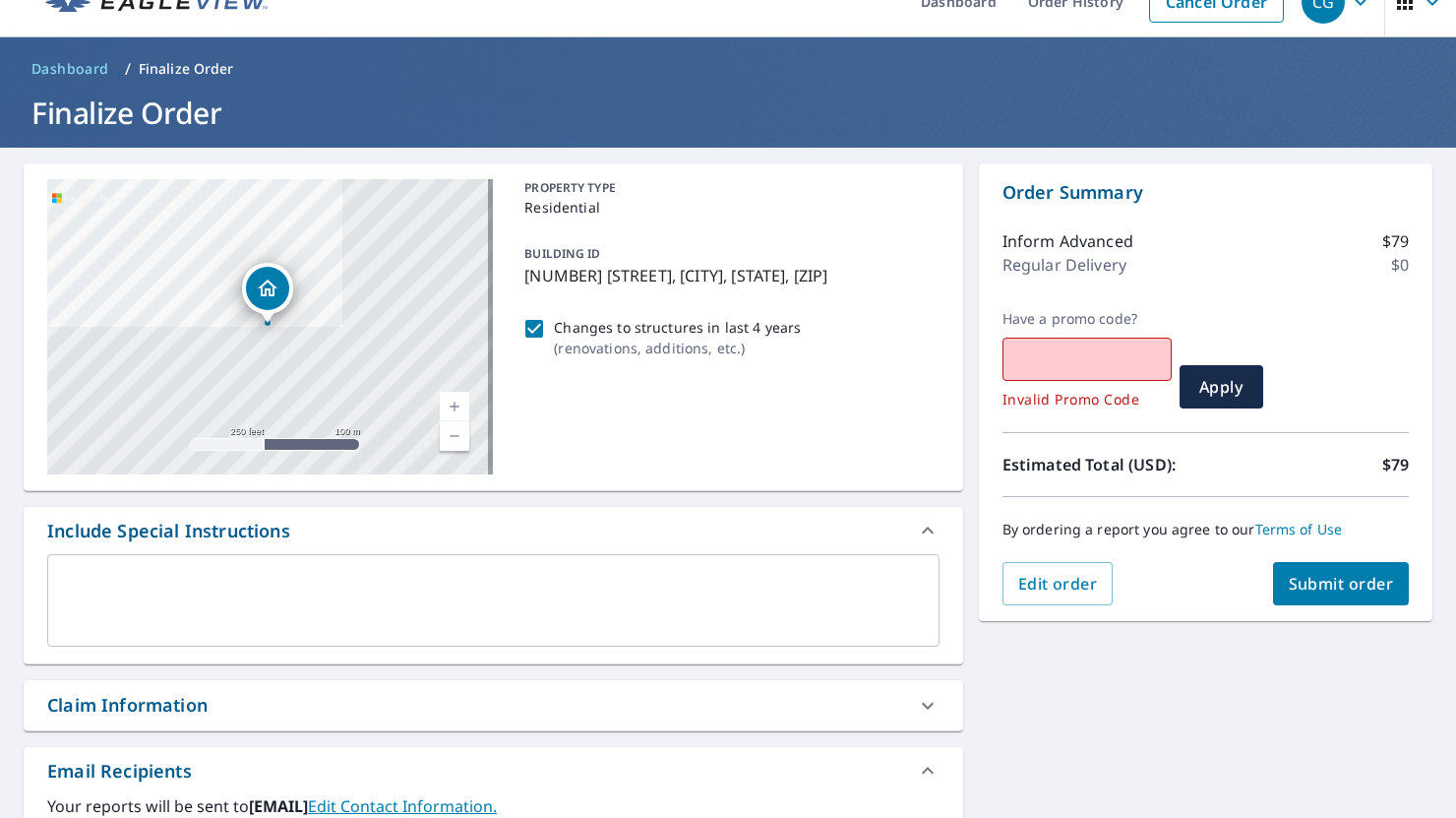 scroll, scrollTop: 0, scrollLeft: 0, axis: both 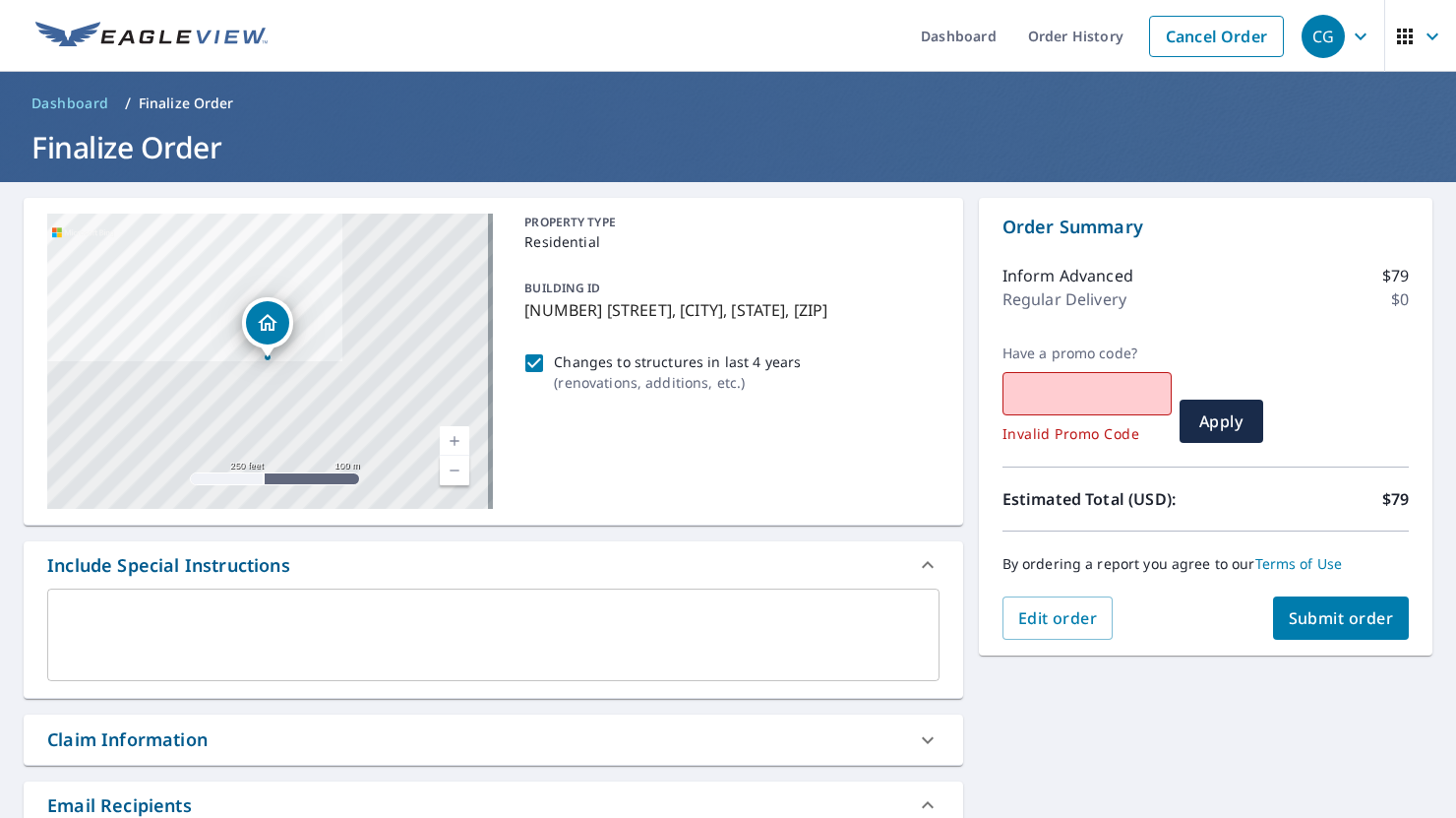 click on "Submit order" at bounding box center [1341, 618] 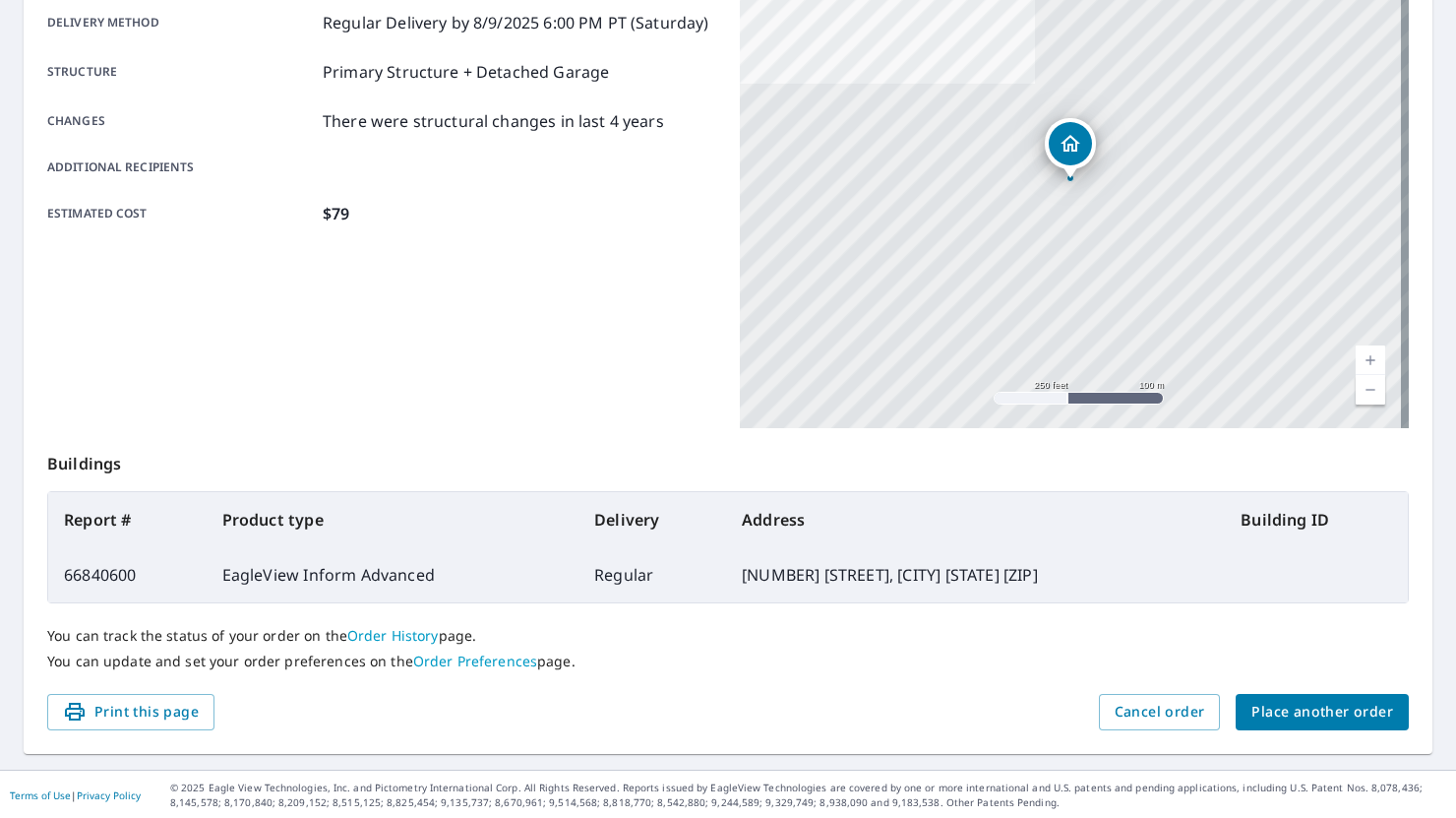 scroll, scrollTop: 0, scrollLeft: 0, axis: both 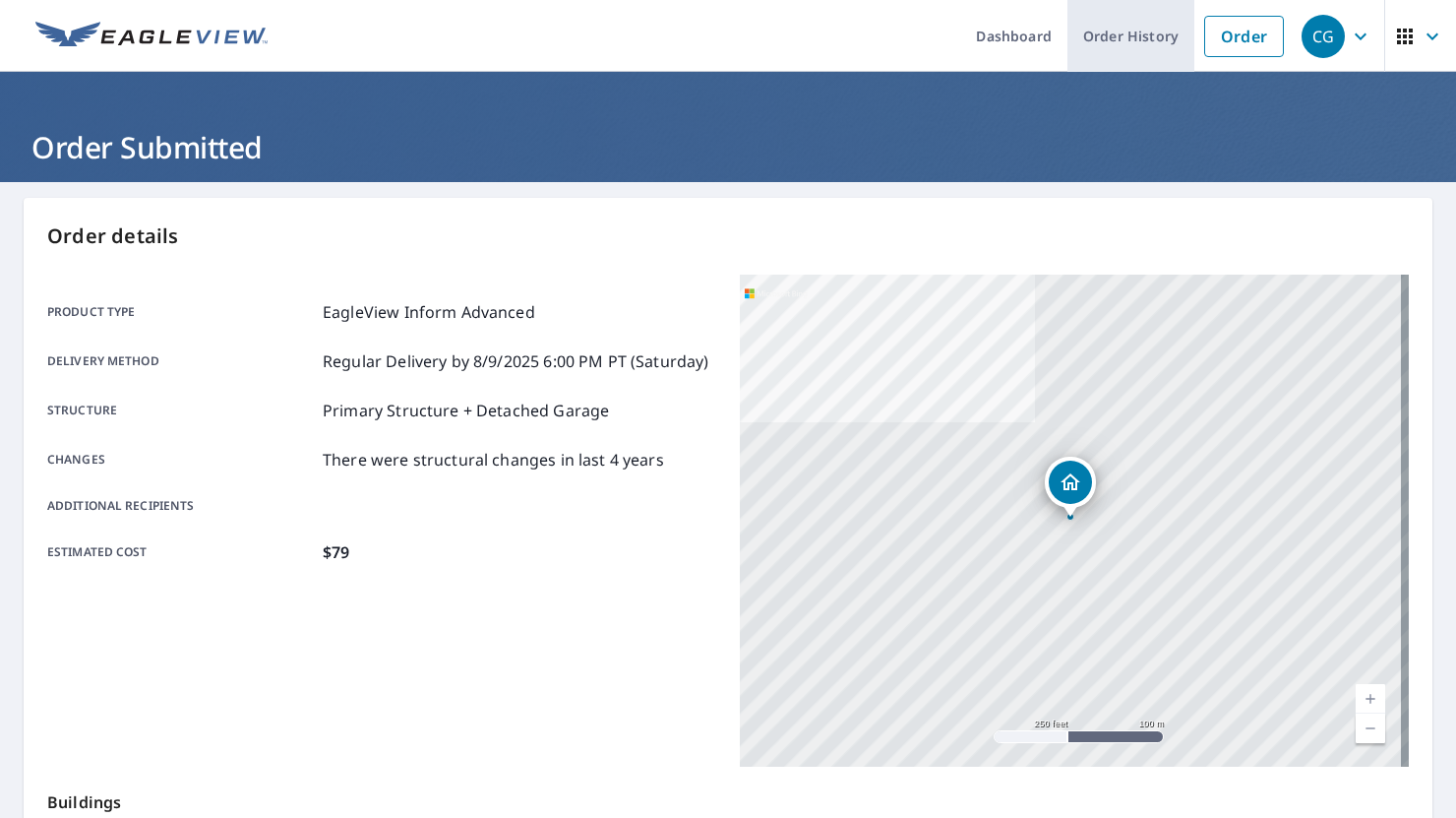 click on "Order History" at bounding box center [1130, 35] 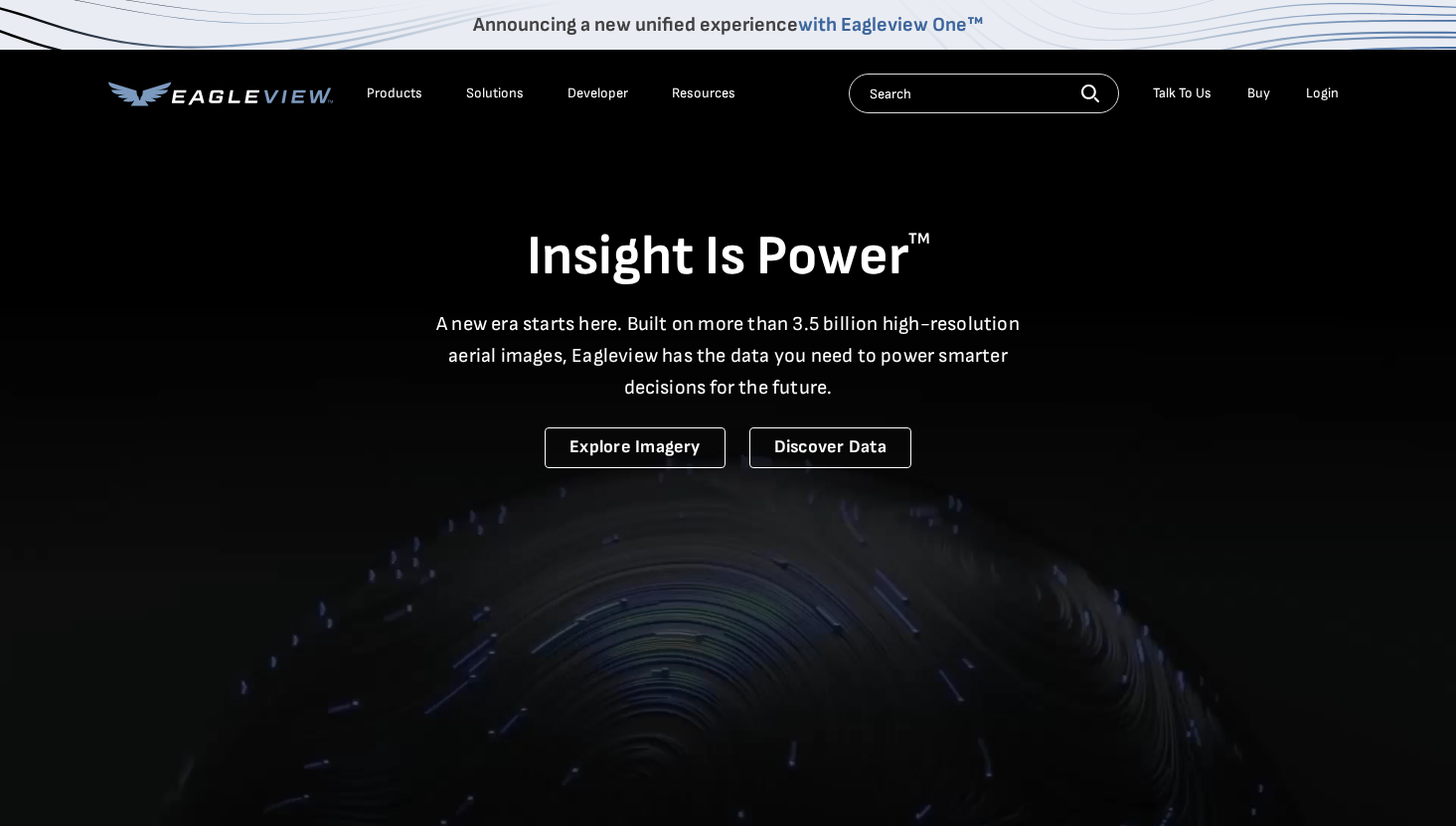 scroll, scrollTop: 0, scrollLeft: 0, axis: both 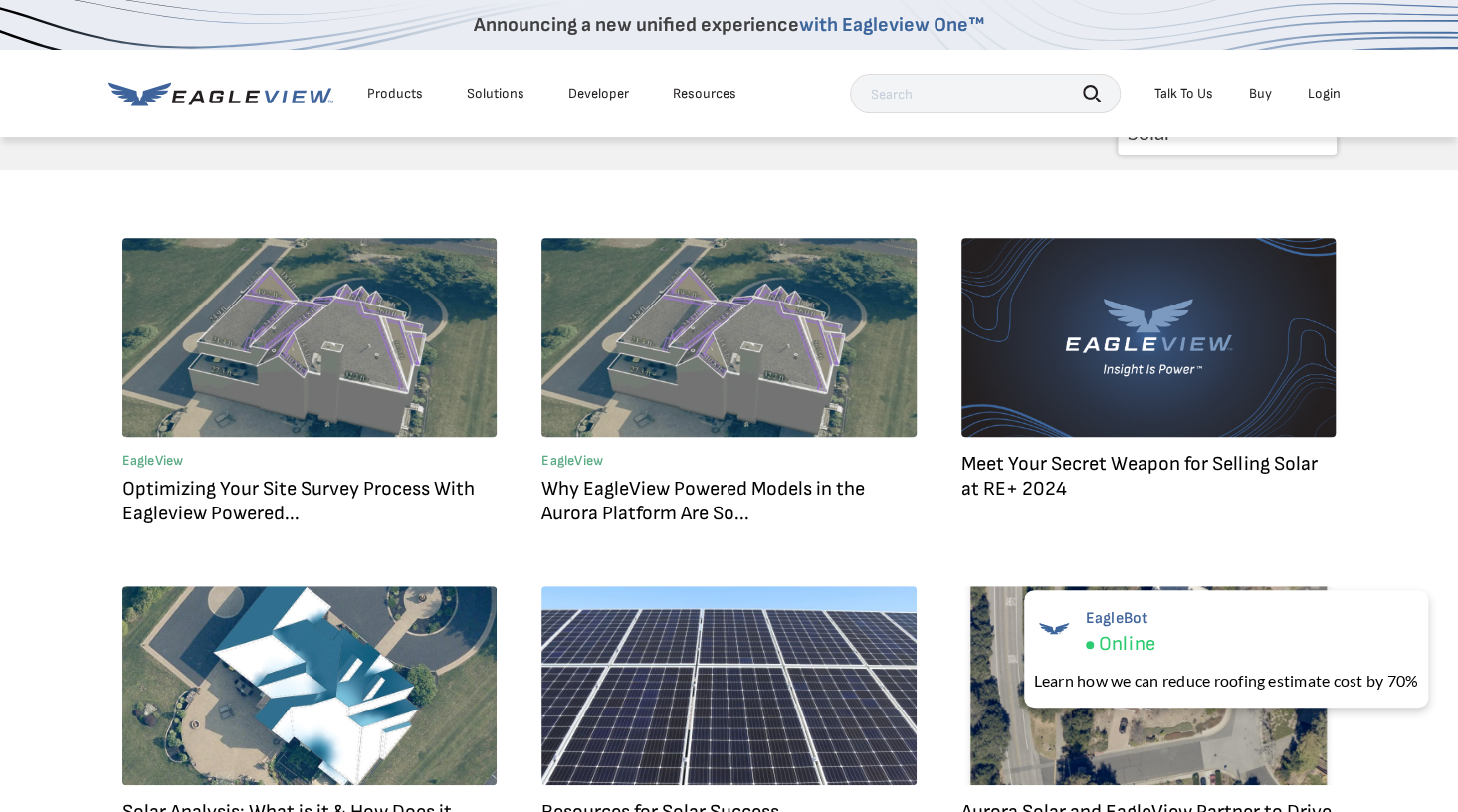 drag, startPoint x: 692, startPoint y: 371, endPoint x: 619, endPoint y: 380, distance: 73.552702 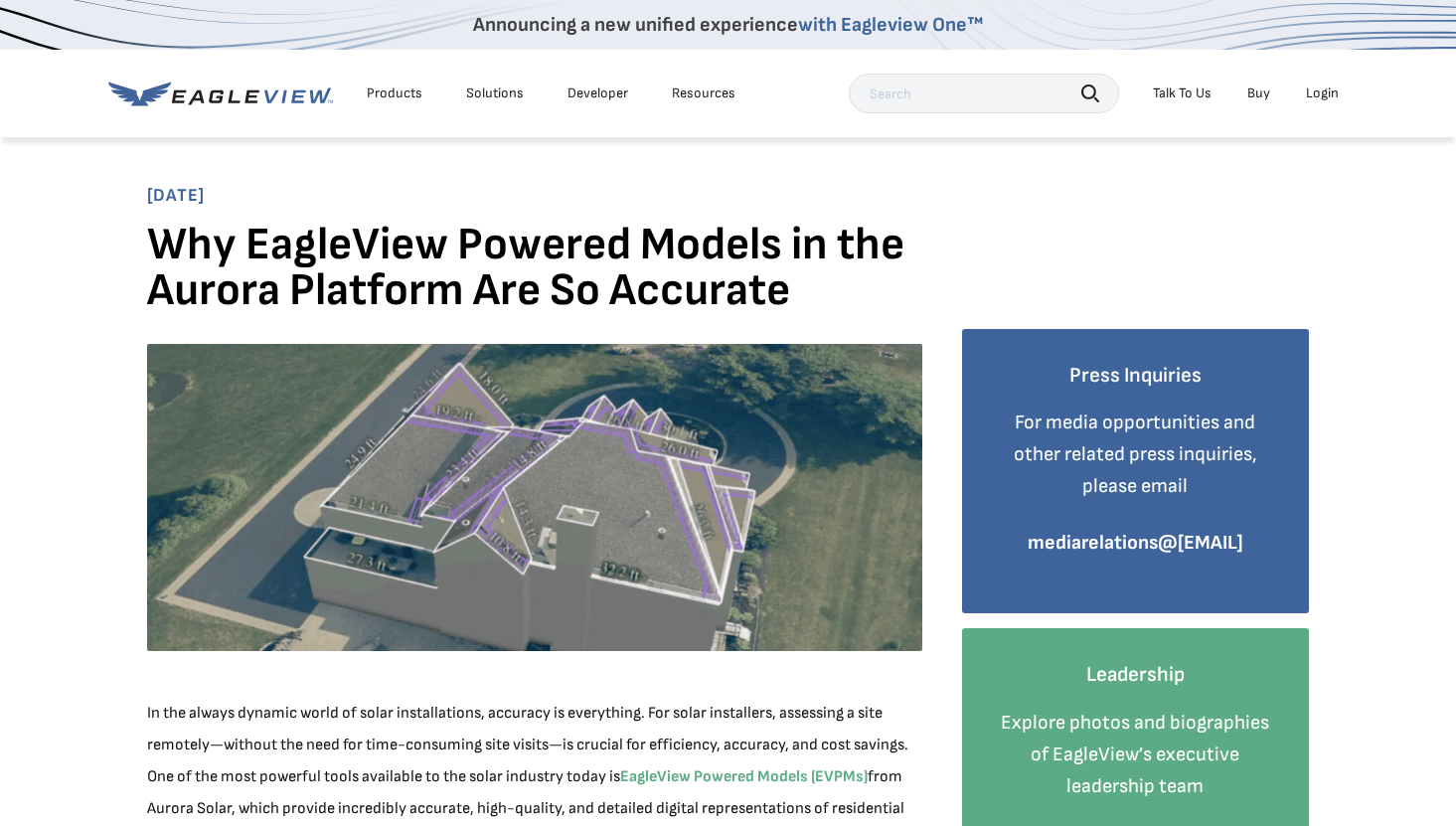 scroll, scrollTop: 0, scrollLeft: 0, axis: both 